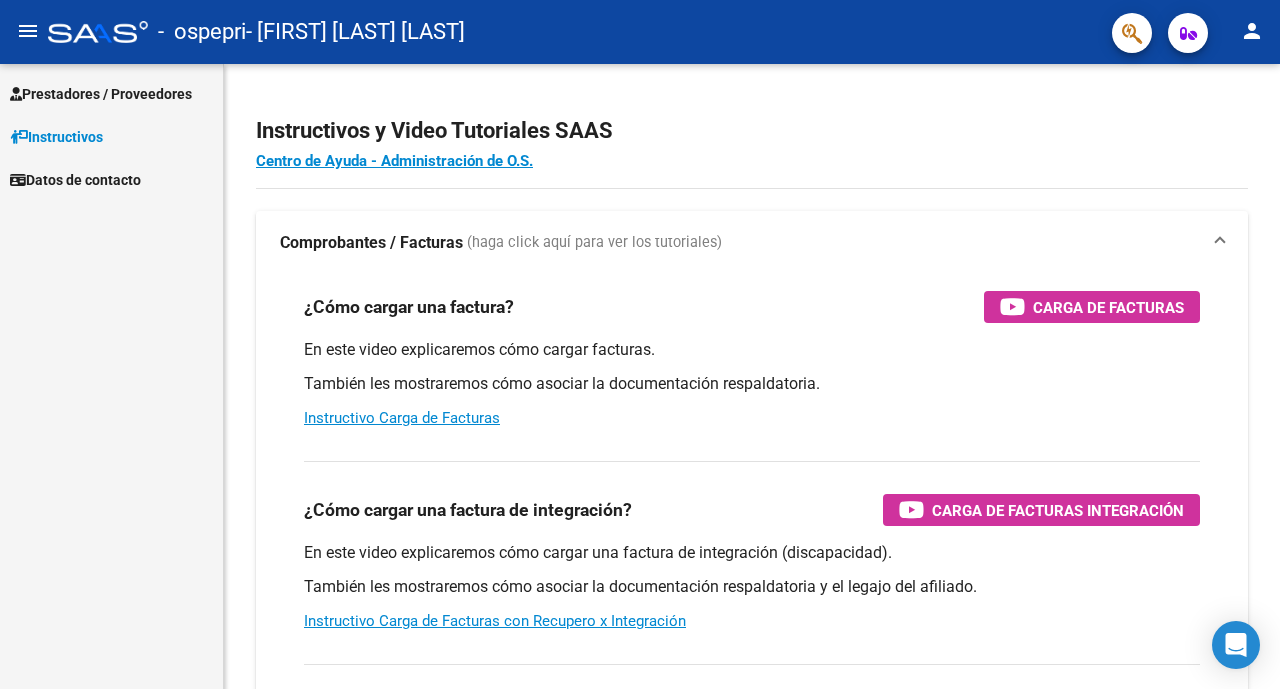 scroll, scrollTop: 0, scrollLeft: 0, axis: both 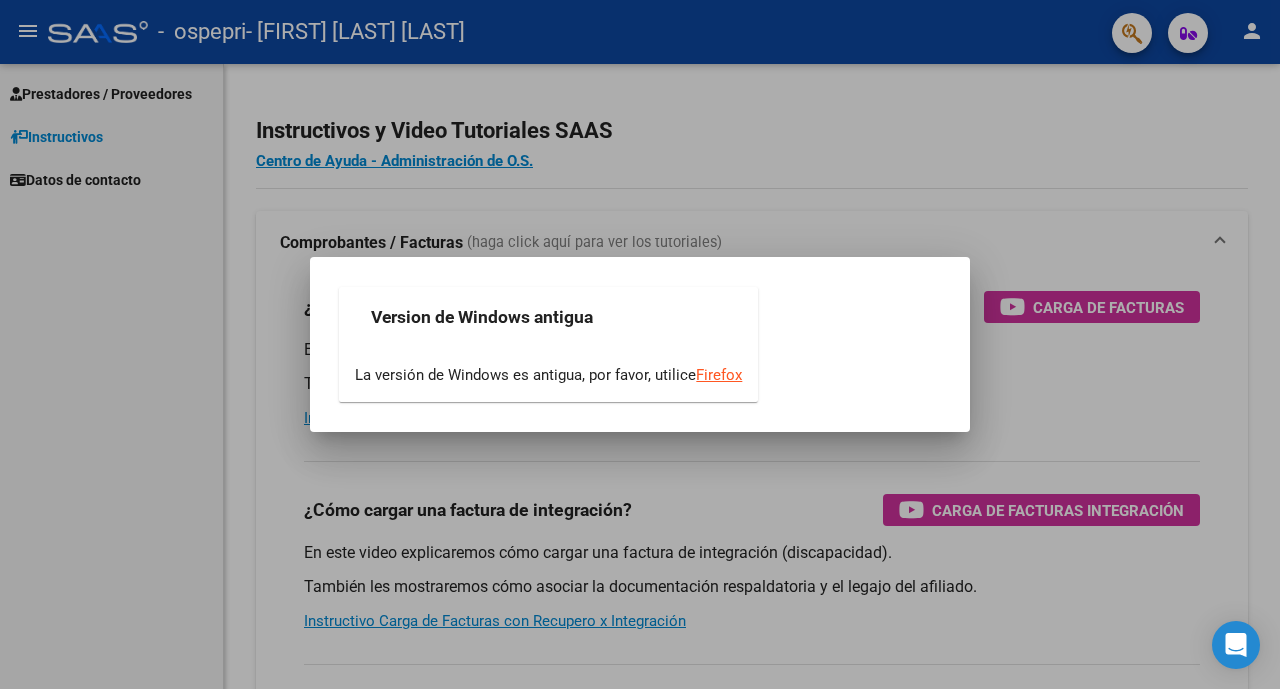 click at bounding box center [640, 344] 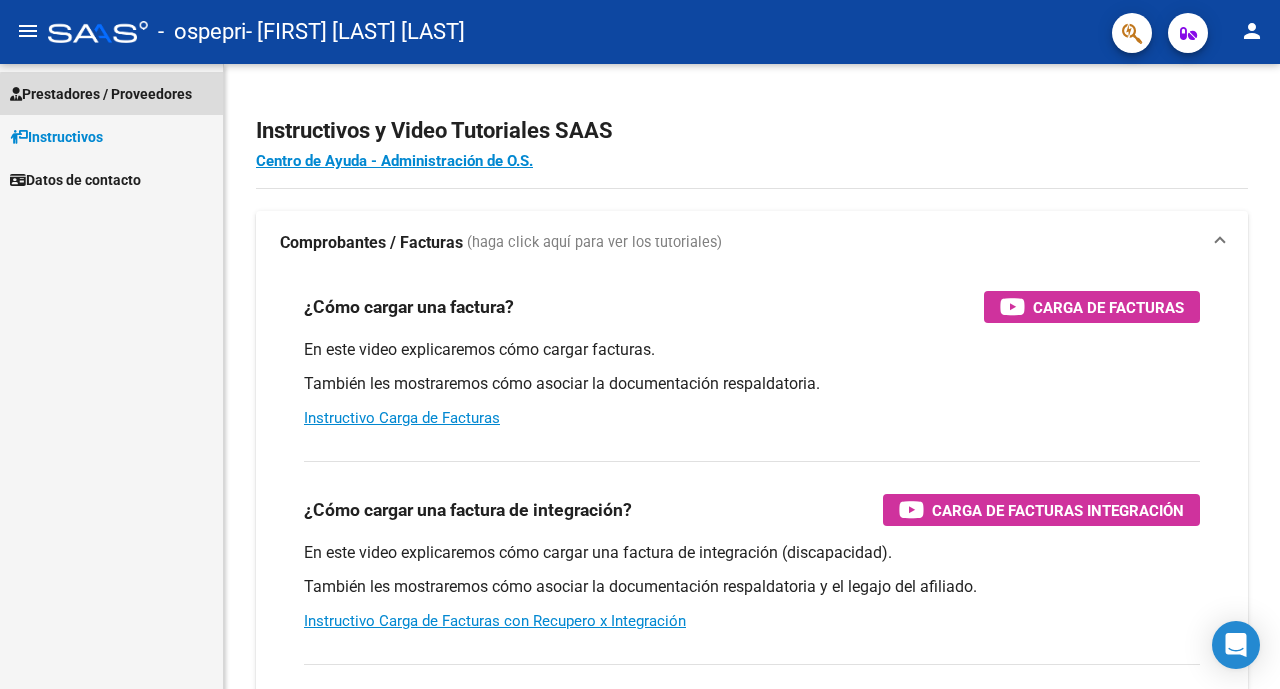 click on "Prestadores / Proveedores" at bounding box center [101, 94] 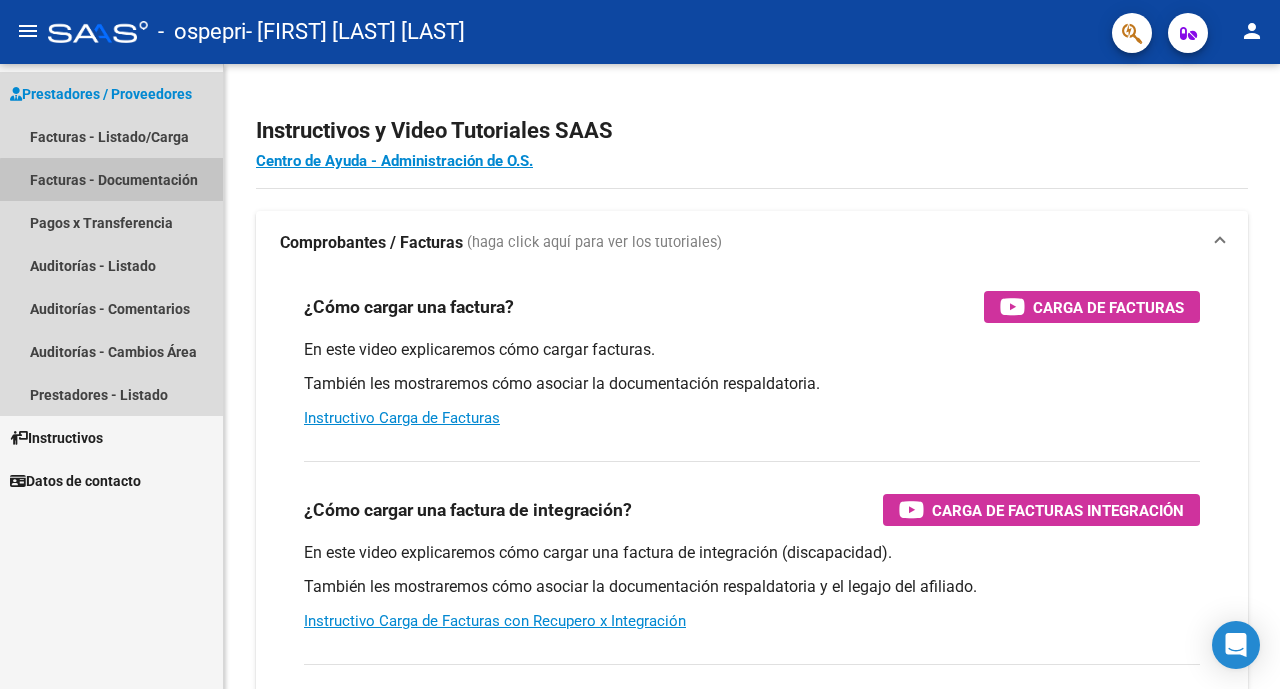 click on "Facturas - Documentación" at bounding box center (111, 179) 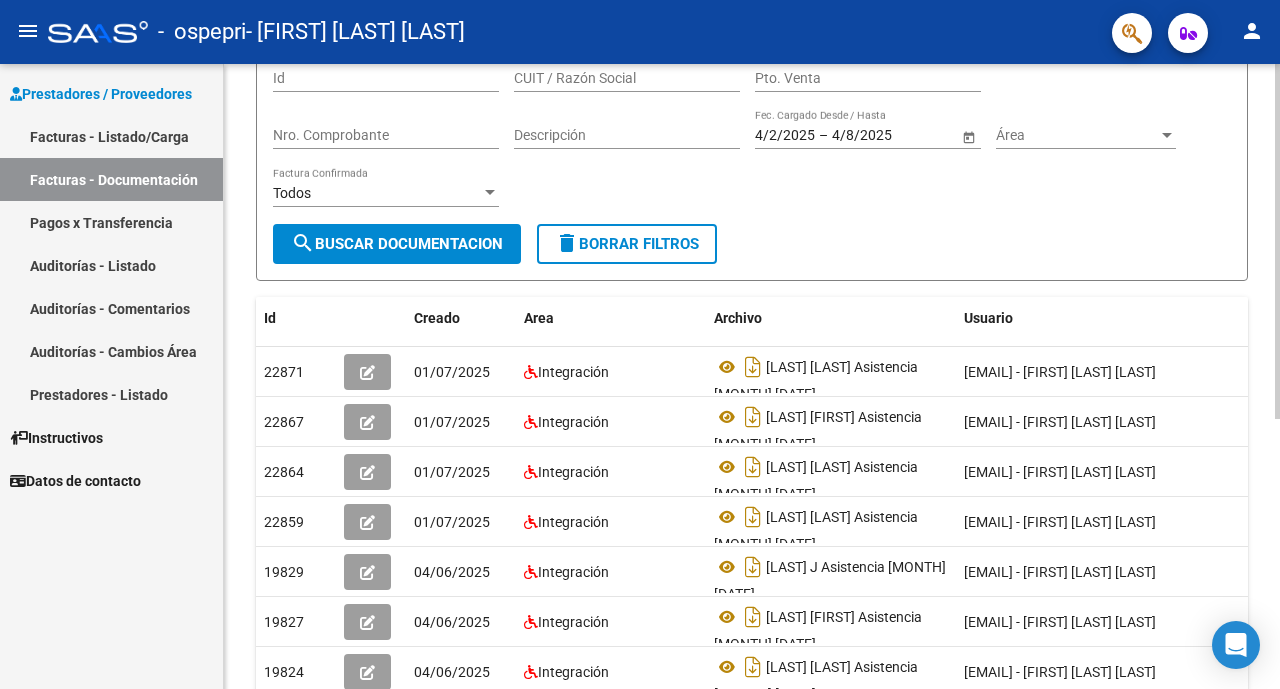 scroll, scrollTop: 187, scrollLeft: 0, axis: vertical 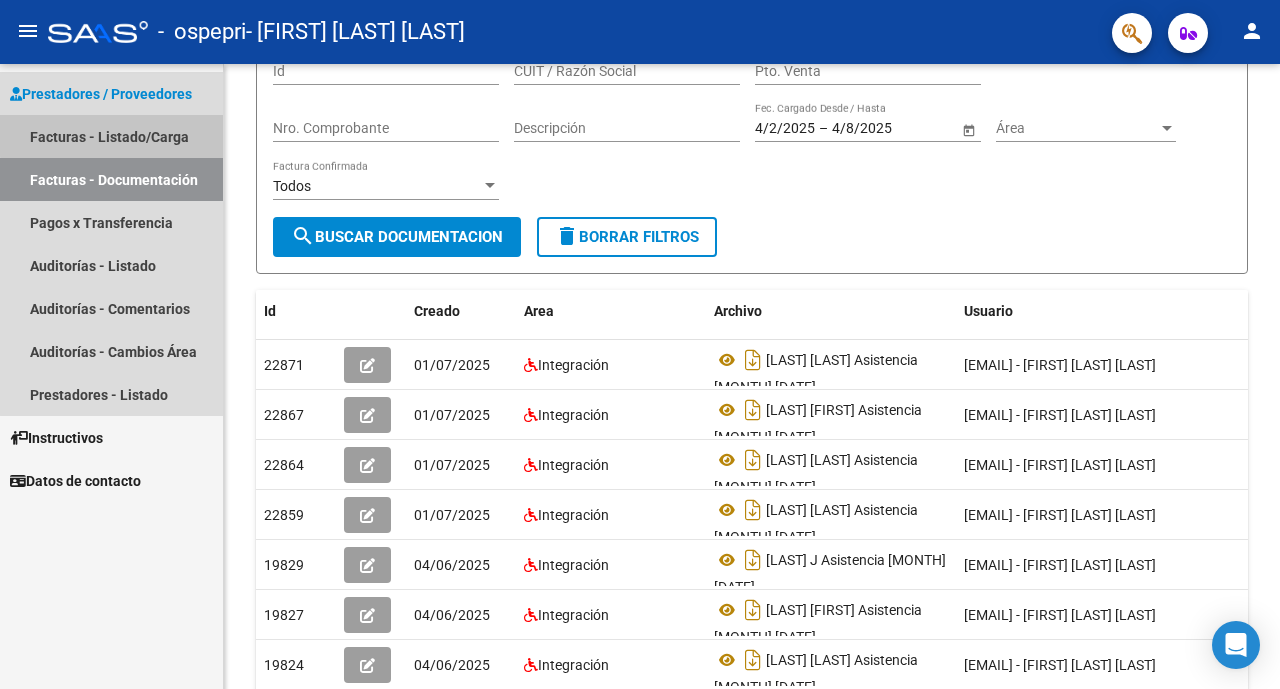 click on "Facturas - Listado/Carga" at bounding box center (111, 136) 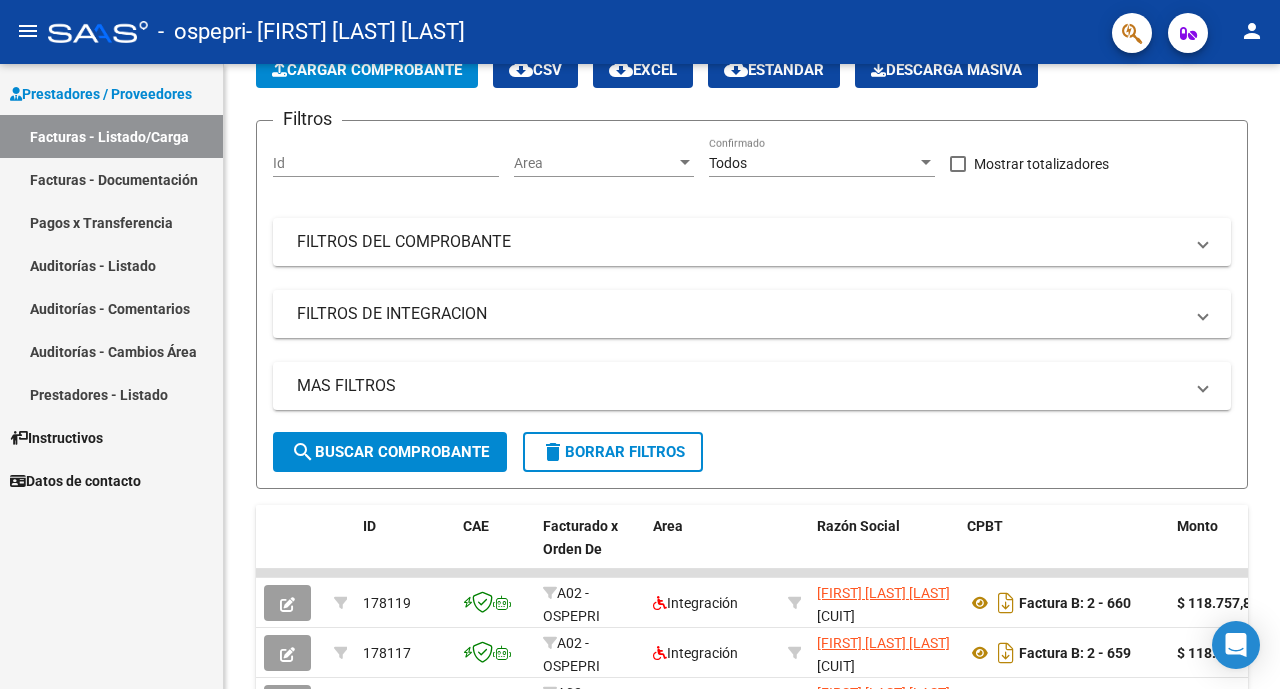 scroll, scrollTop: 187, scrollLeft: 0, axis: vertical 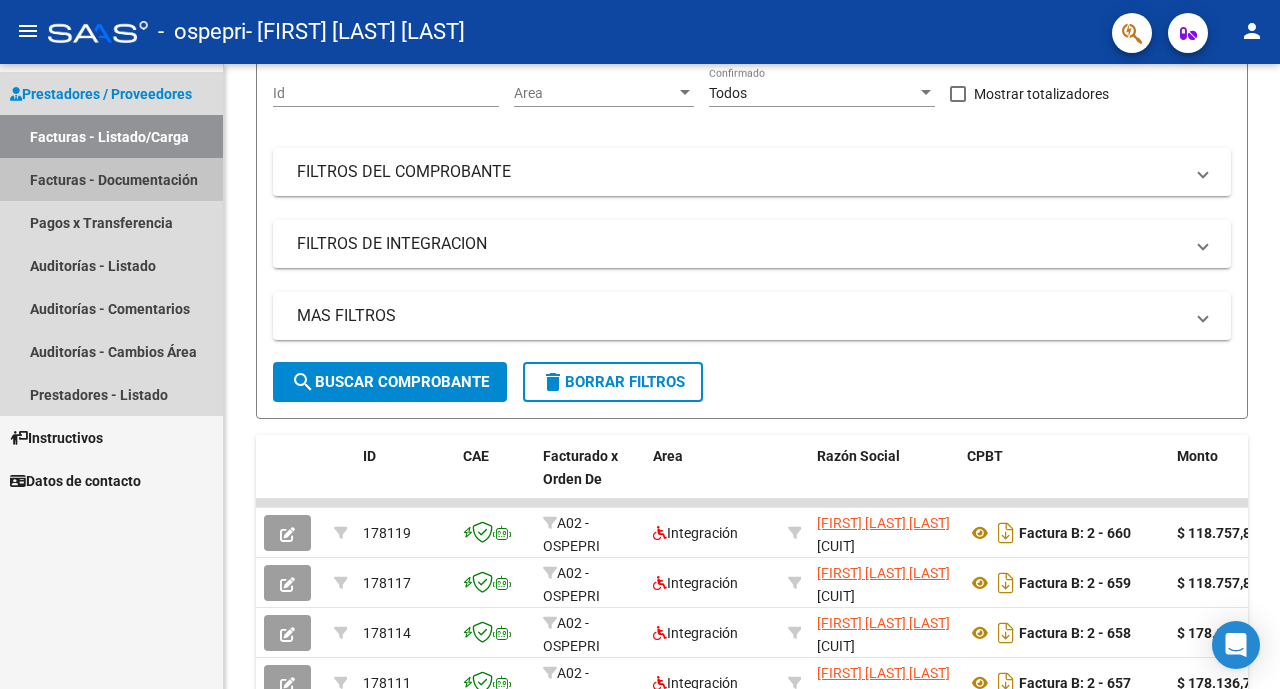 click on "Facturas - Documentación" at bounding box center (111, 179) 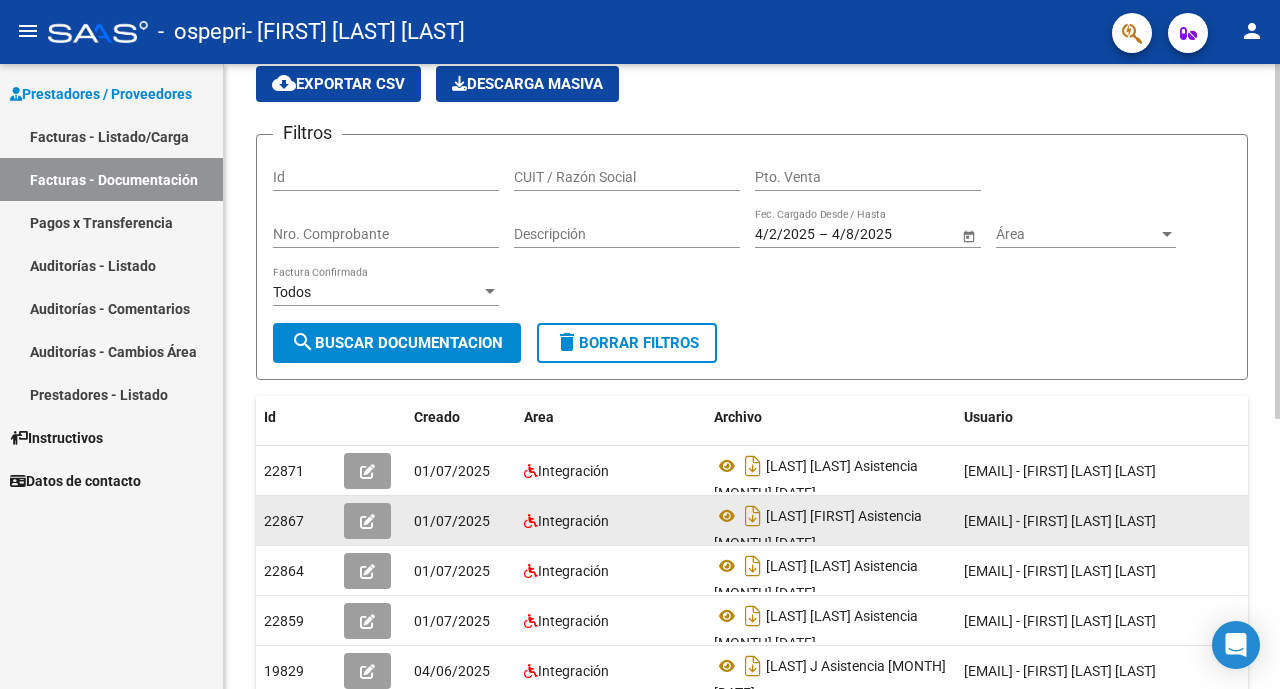scroll, scrollTop: 93, scrollLeft: 0, axis: vertical 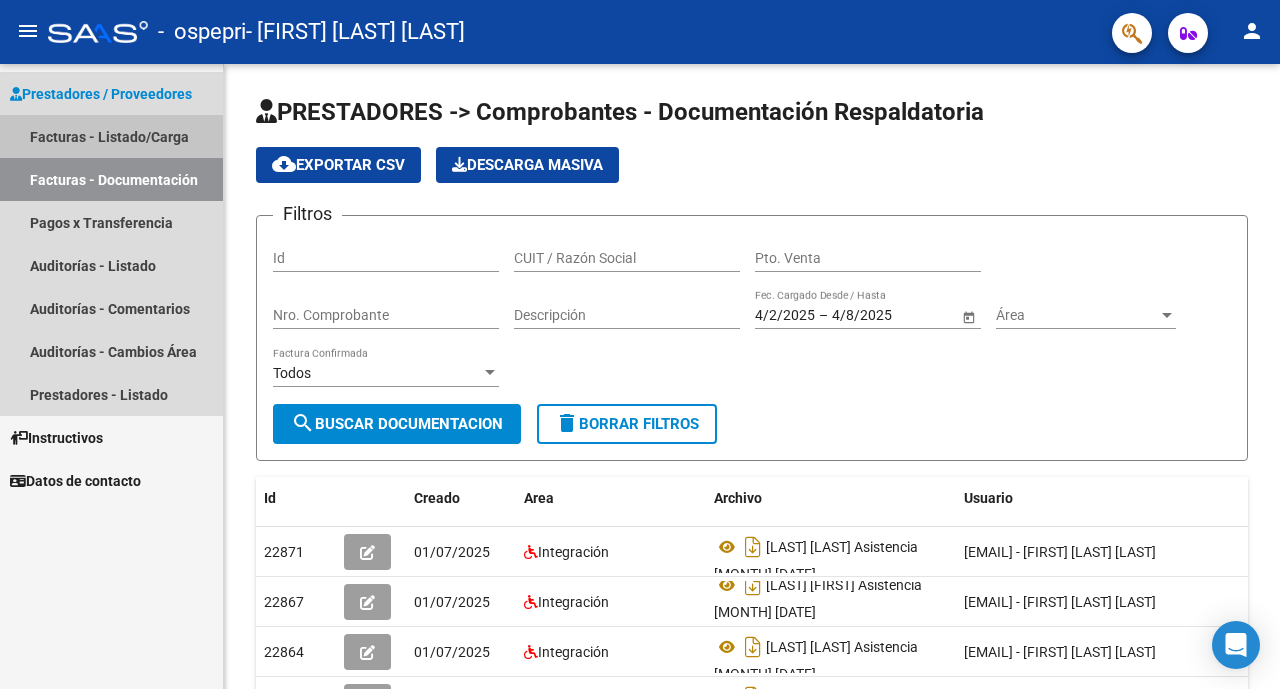 click on "Facturas - Listado/Carga" at bounding box center [111, 136] 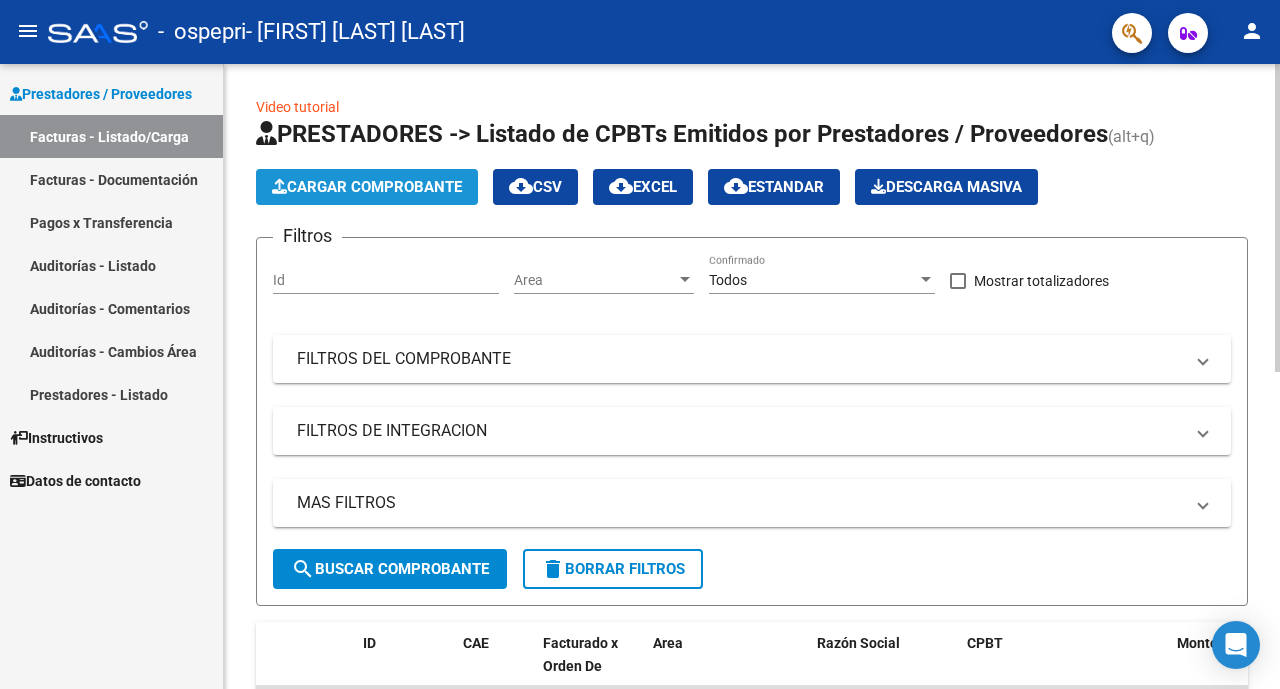 click on "Cargar Comprobante" 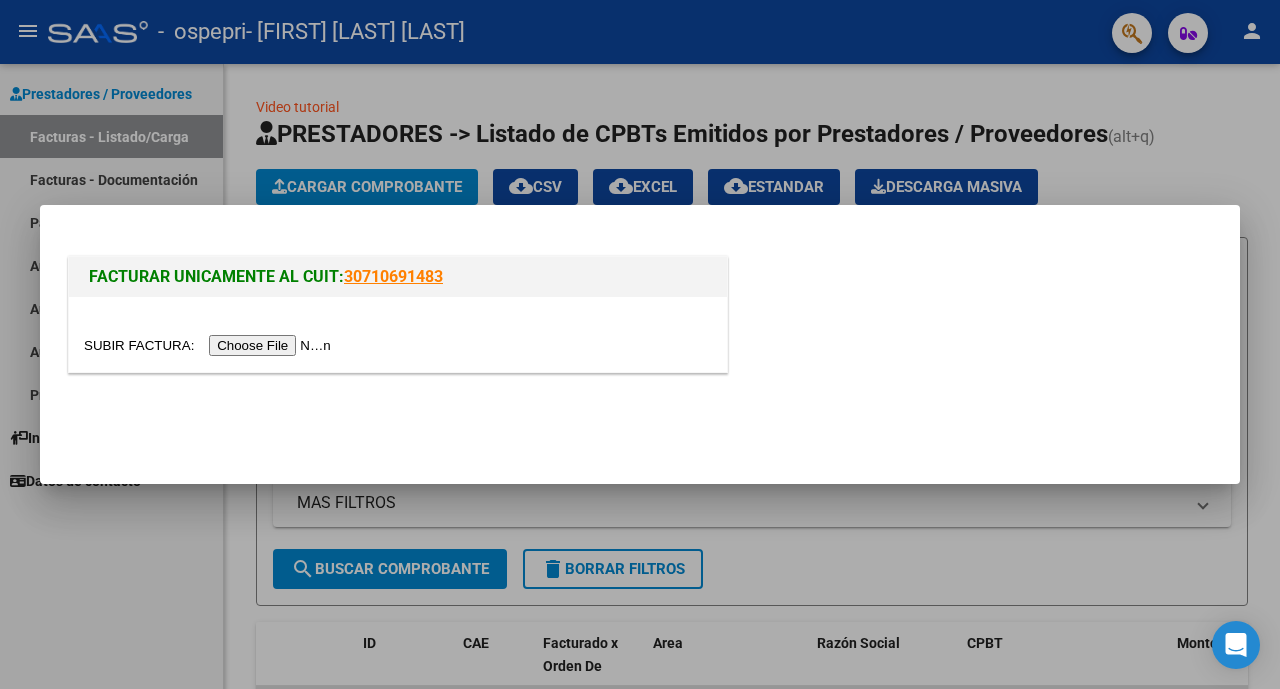click at bounding box center [210, 345] 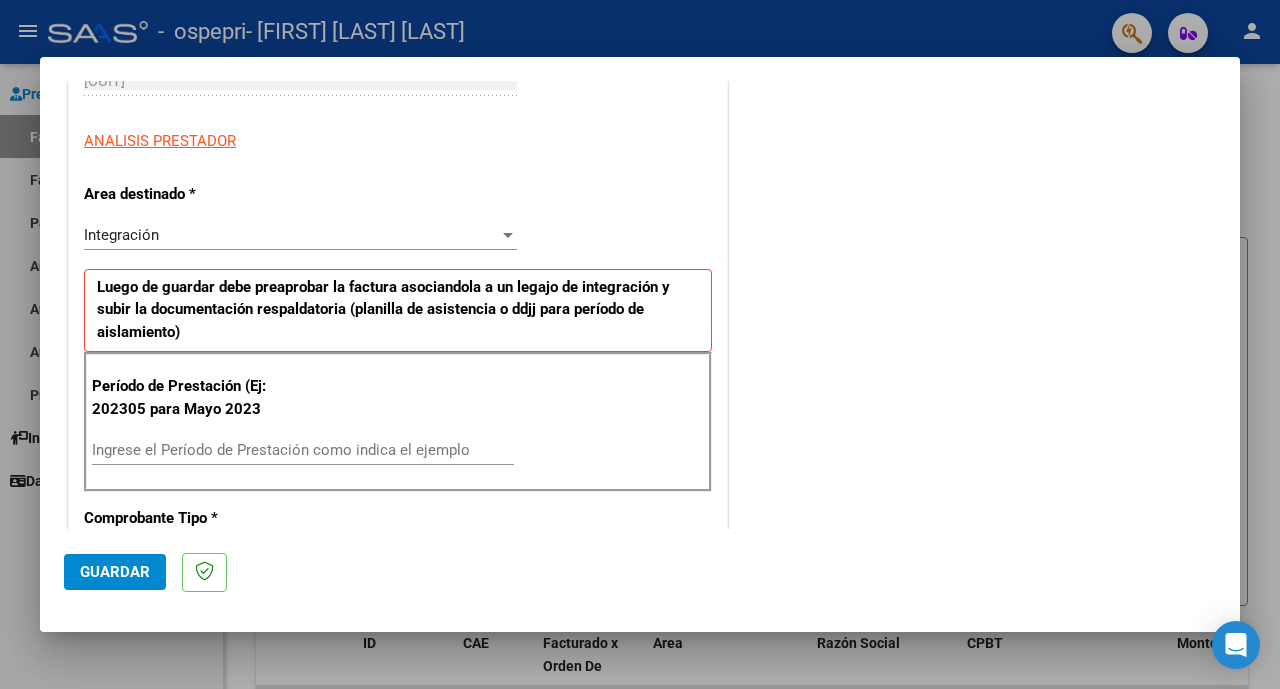 scroll, scrollTop: 336, scrollLeft: 0, axis: vertical 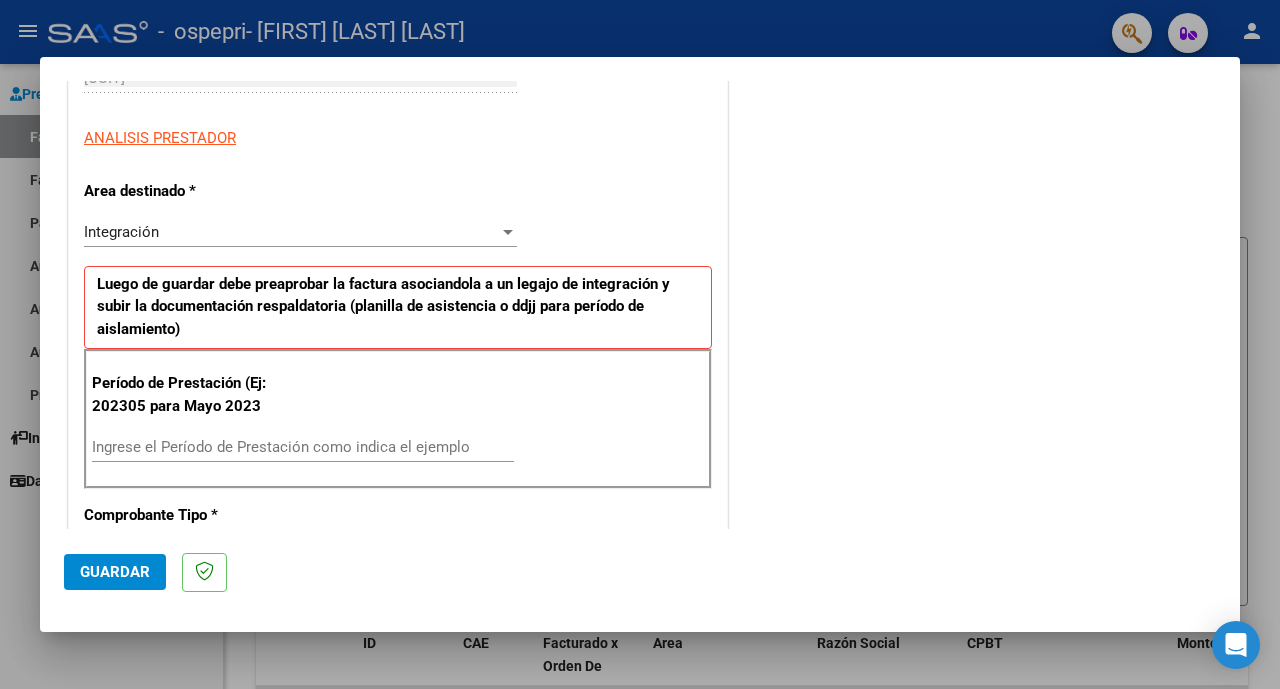 click on "Ingrese el Período de Prestación como indica el ejemplo" at bounding box center (303, 447) 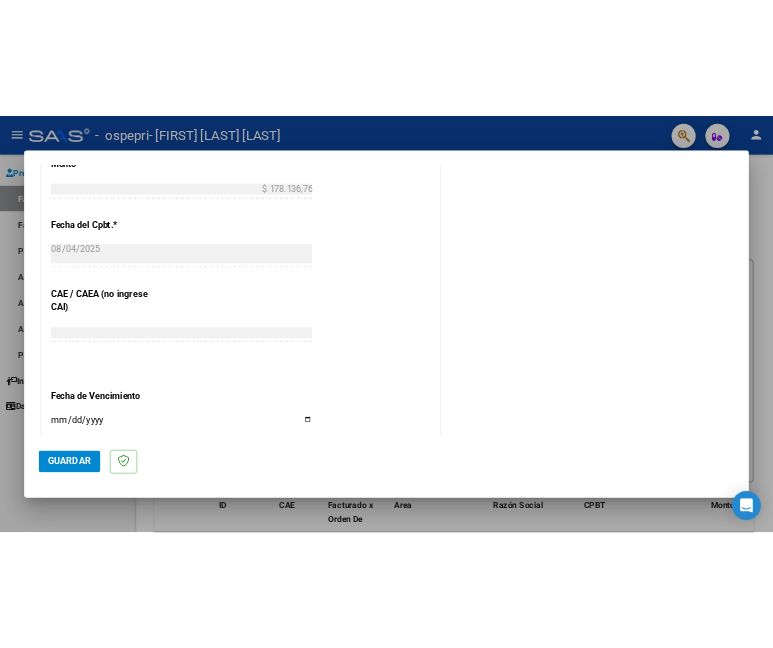 scroll, scrollTop: 1142, scrollLeft: 0, axis: vertical 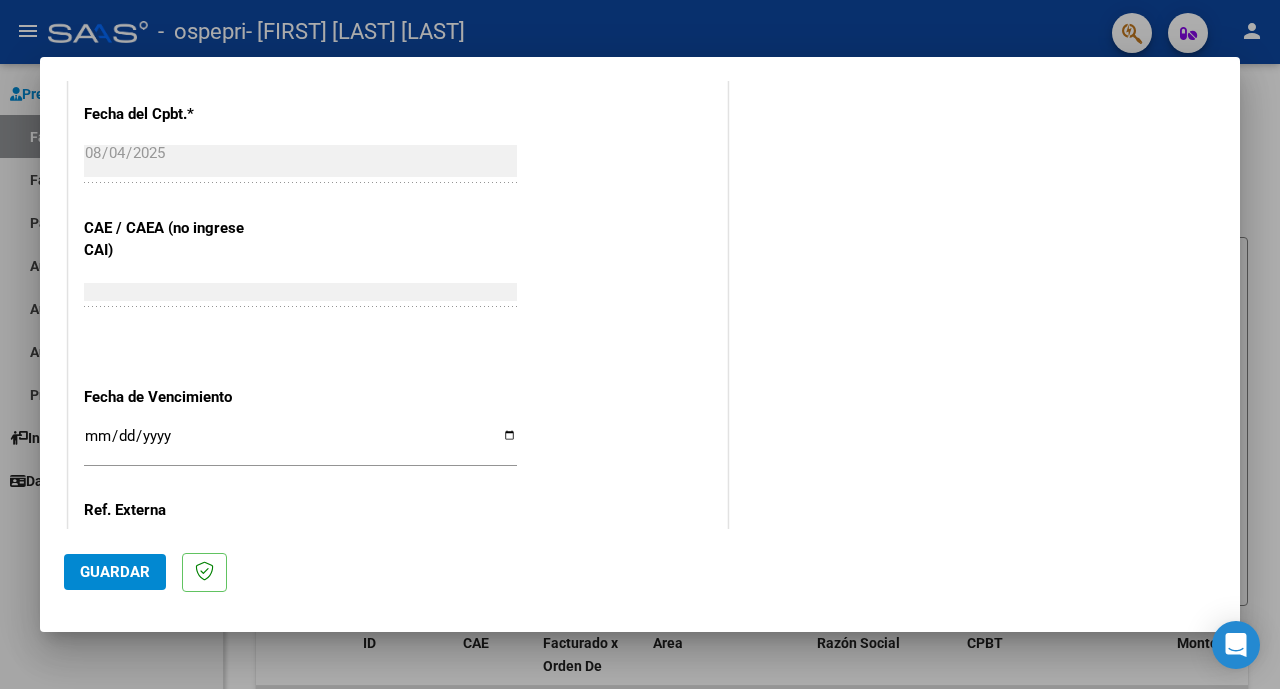type on "202507" 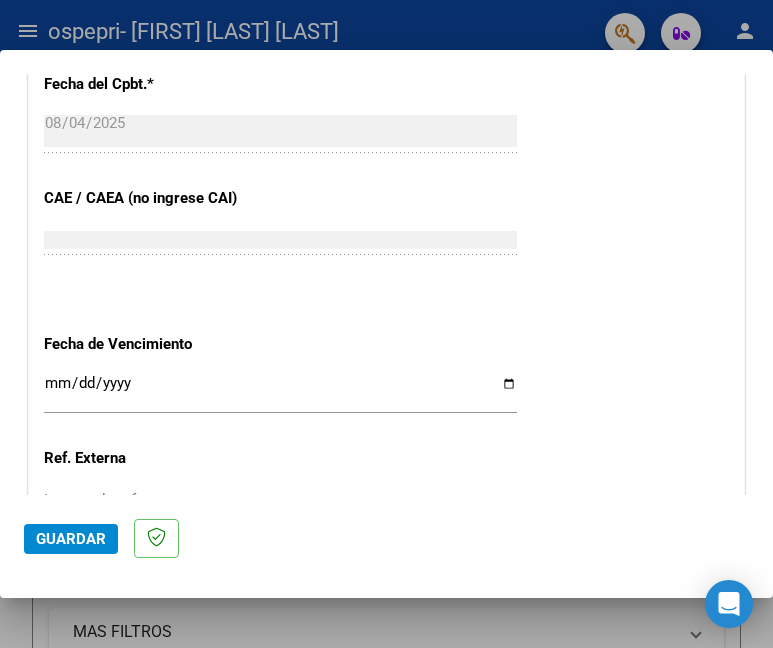 drag, startPoint x: 325, startPoint y: 323, endPoint x: 277, endPoint y: 343, distance: 52 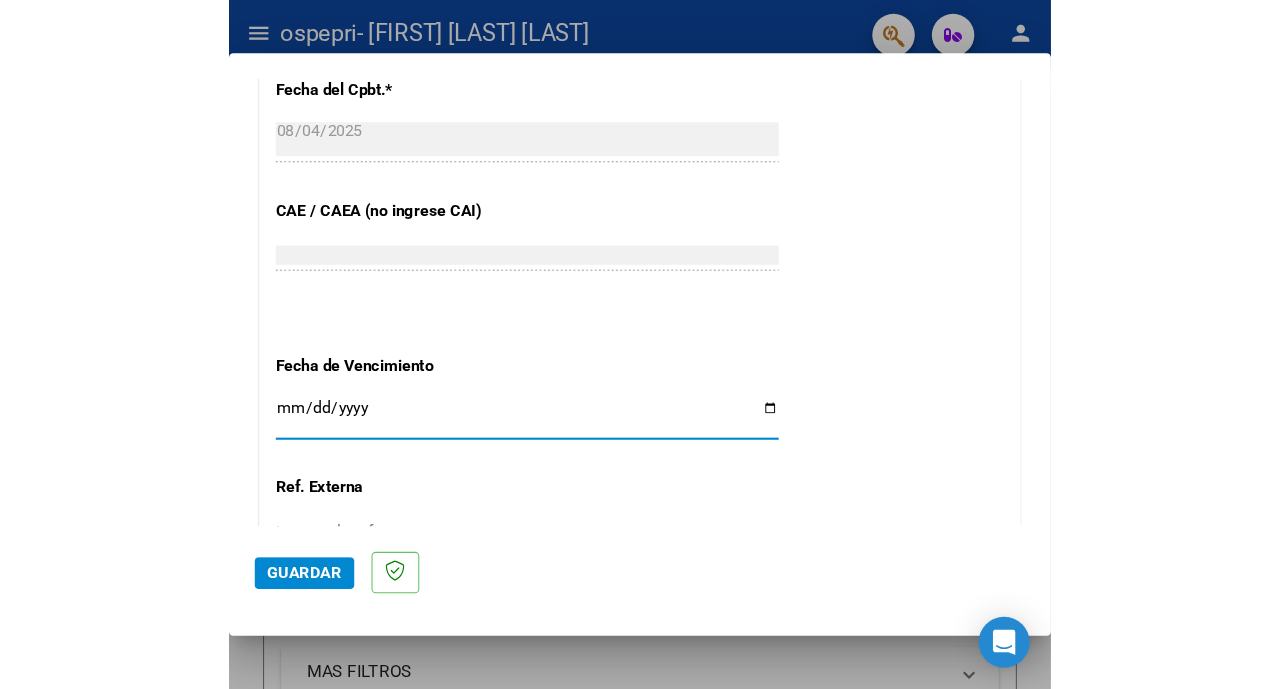 scroll, scrollTop: 1142, scrollLeft: 0, axis: vertical 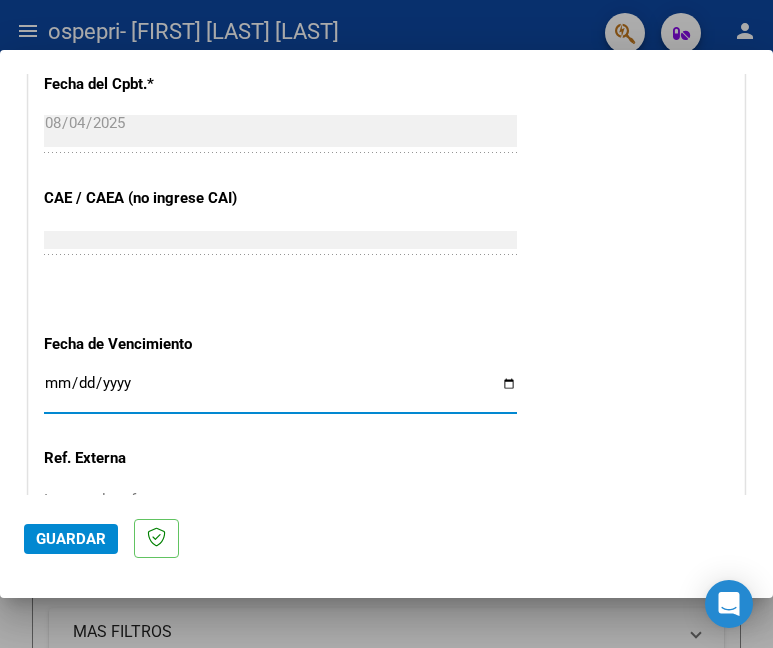 type on "2025-08-14" 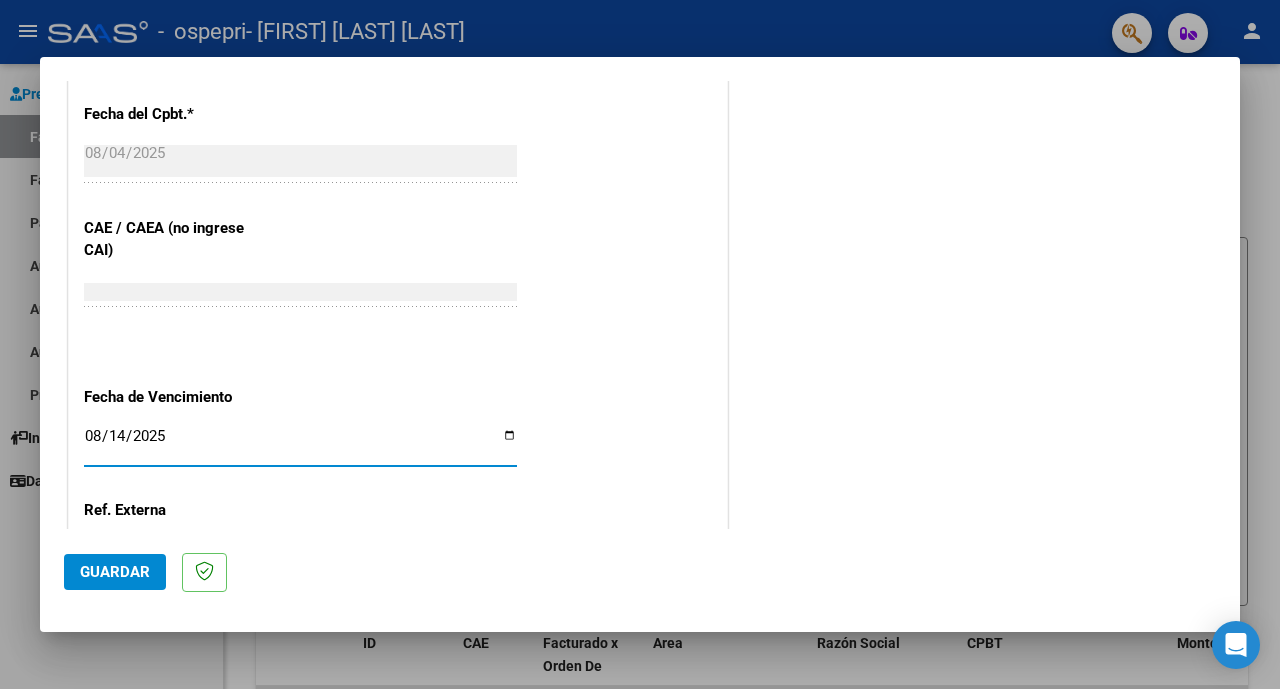 scroll, scrollTop: 1295, scrollLeft: 0, axis: vertical 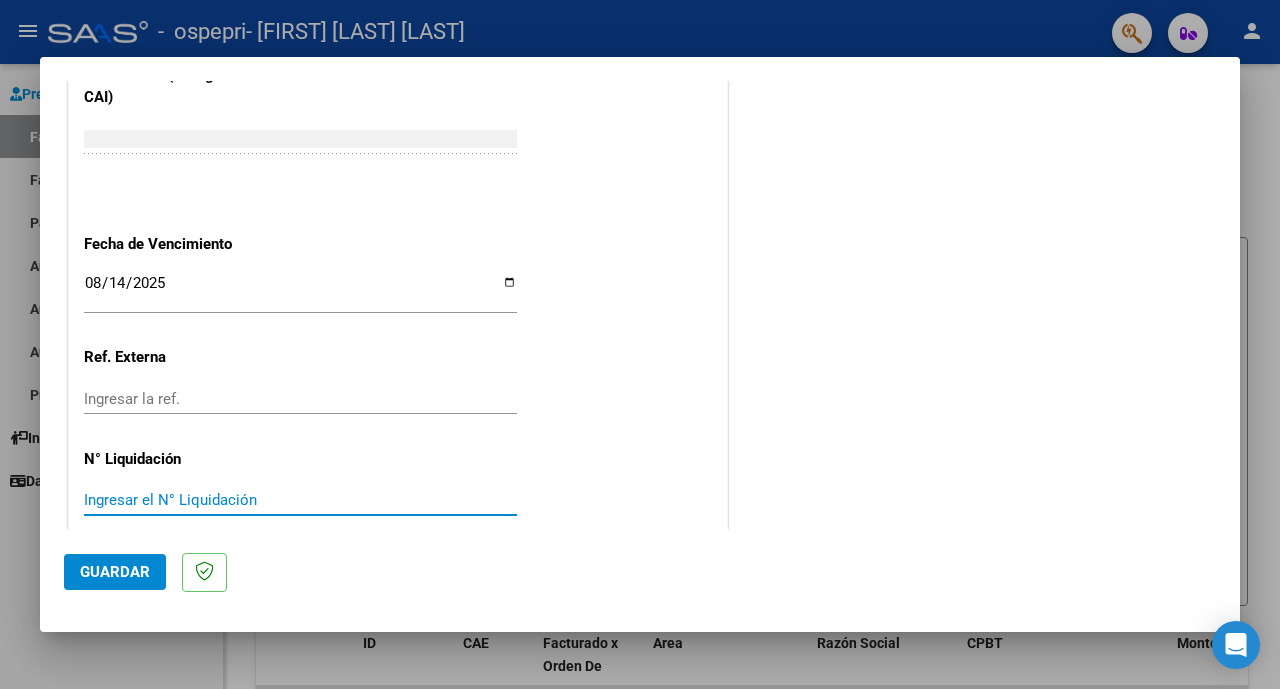 click on "Ingresar el N° Liquidación" at bounding box center [300, 500] 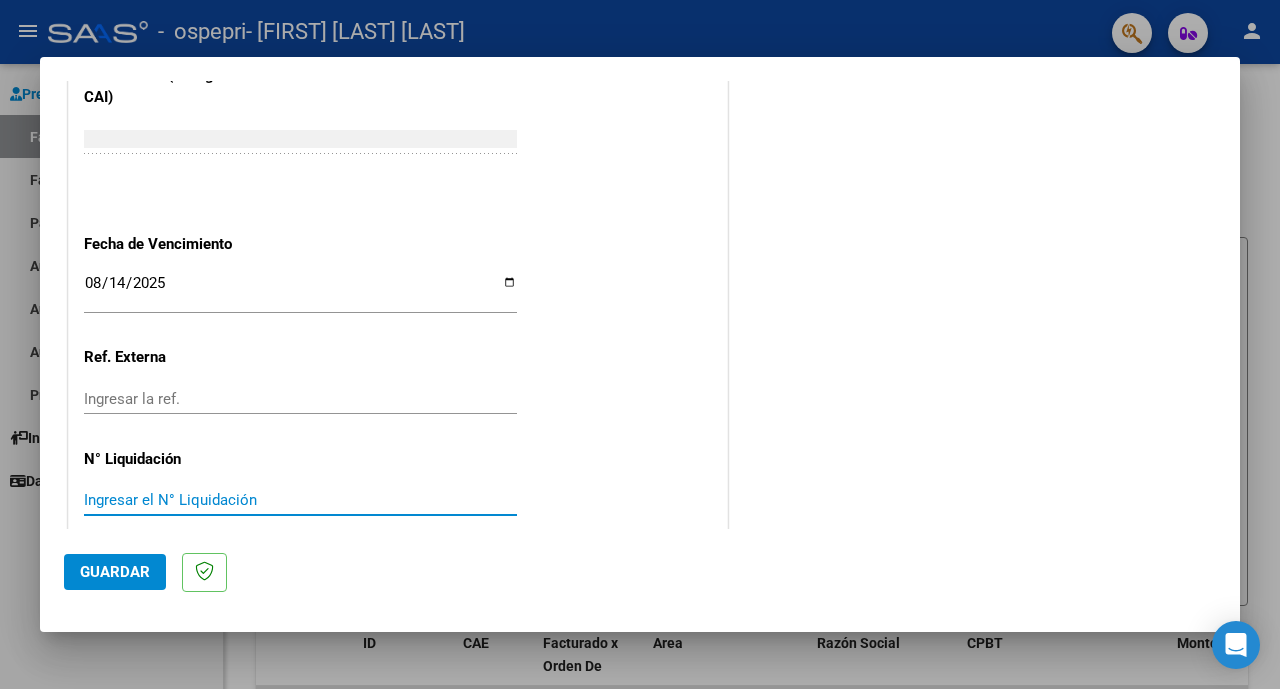 click on "Guardar" 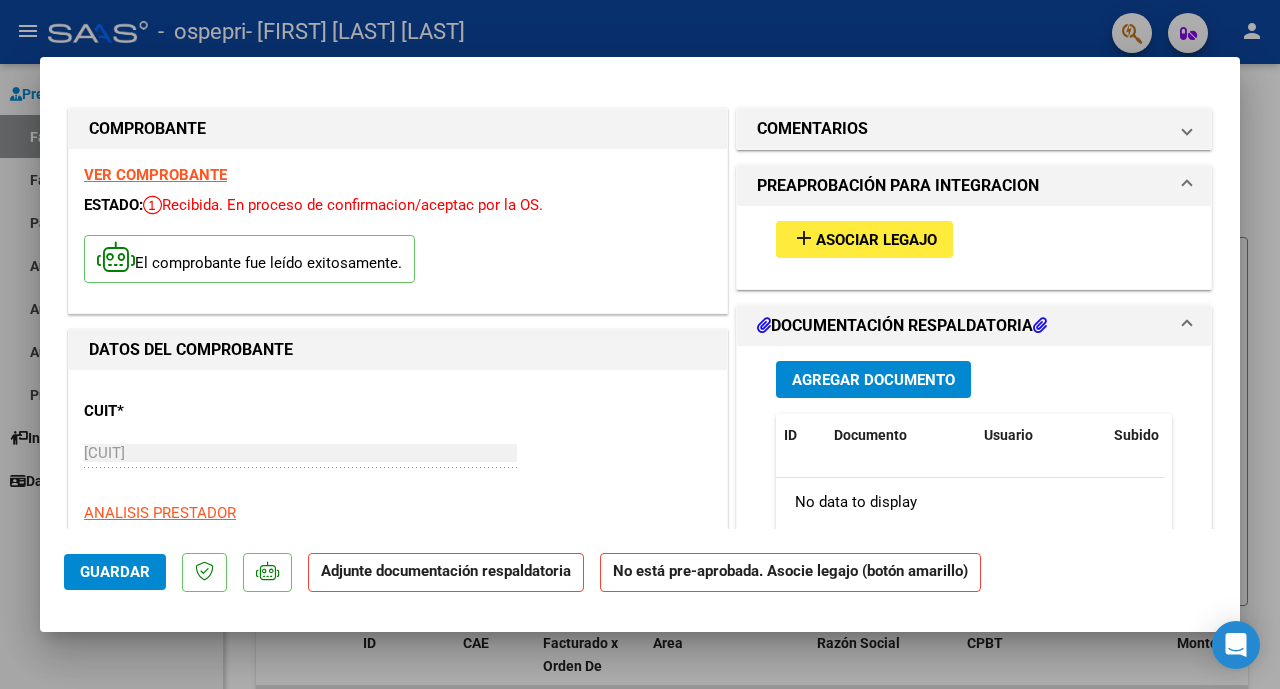 scroll, scrollTop: 134, scrollLeft: 0, axis: vertical 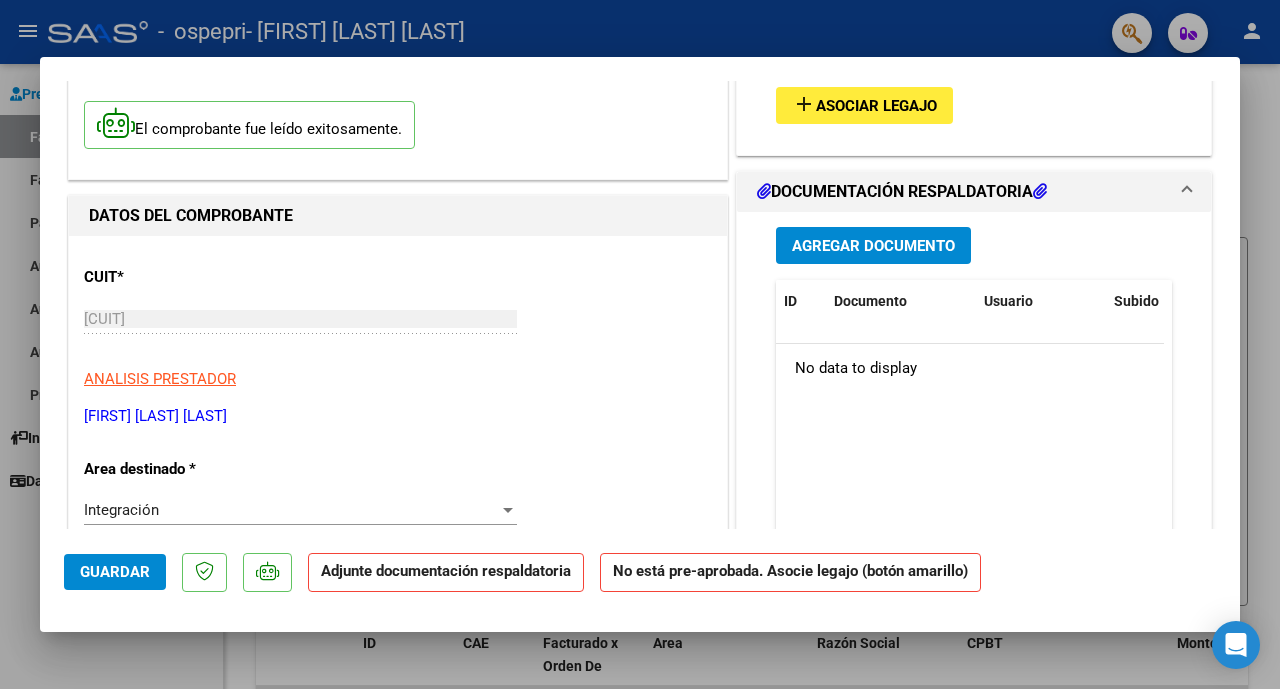 click on "Agregar Documento" at bounding box center (873, 246) 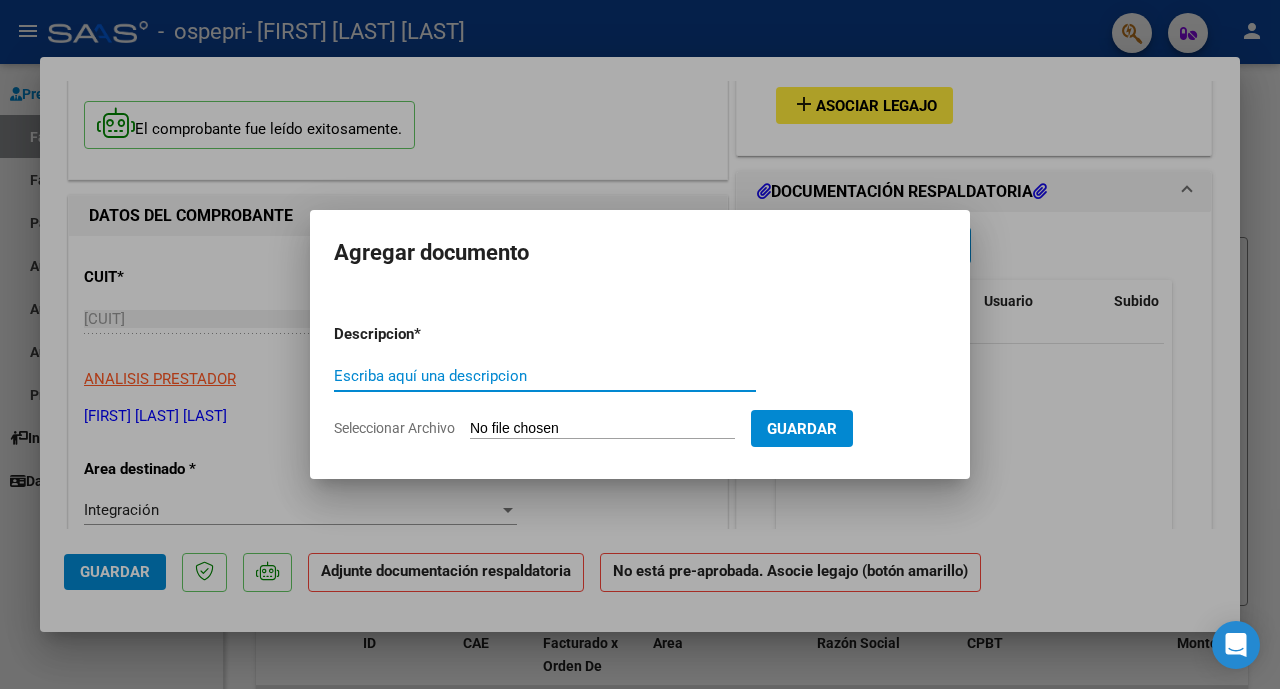 click on "Seleccionar Archivo" at bounding box center [602, 429] 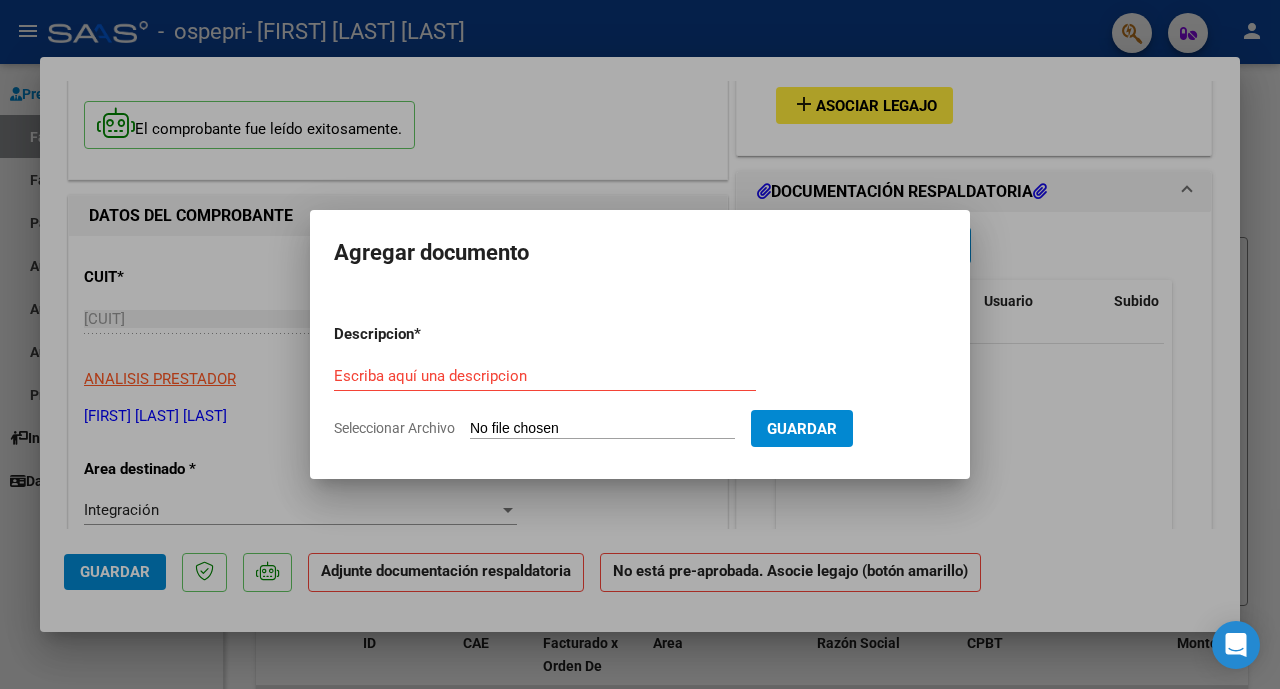 type on "C:\fakepath\[LAST] I asistencia [DATE].pdf" 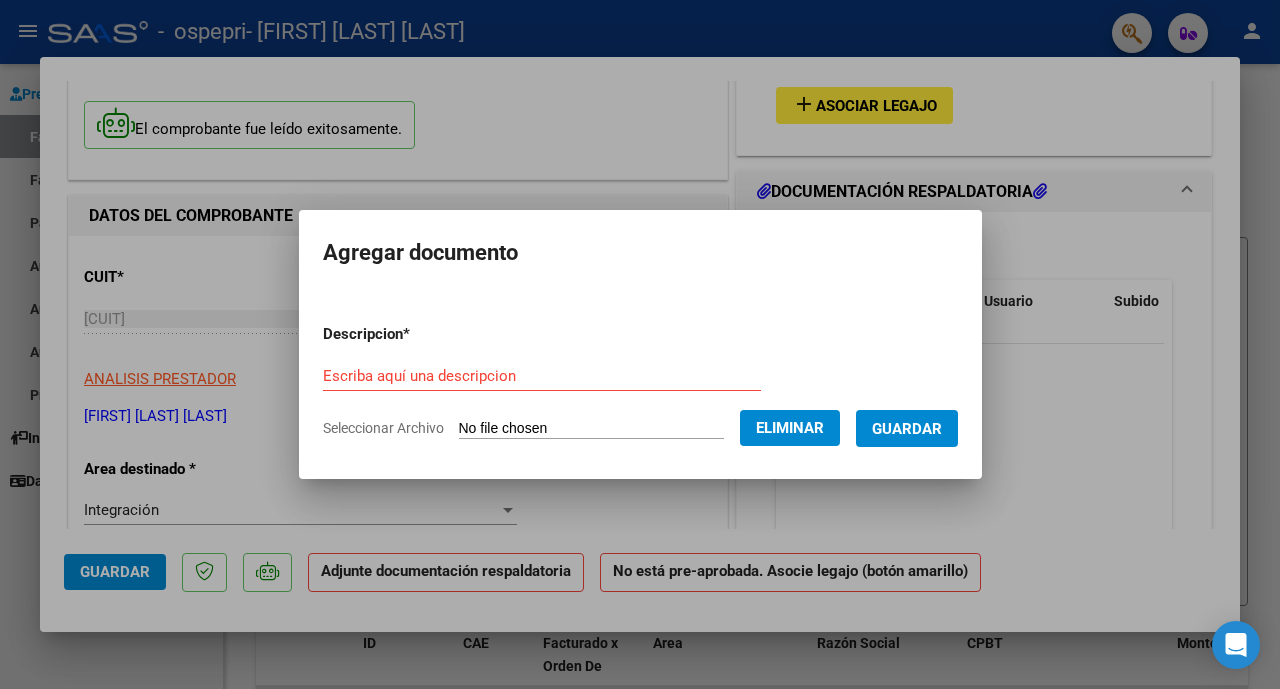 click on "Escriba aquí una descripcion" at bounding box center (542, 376) 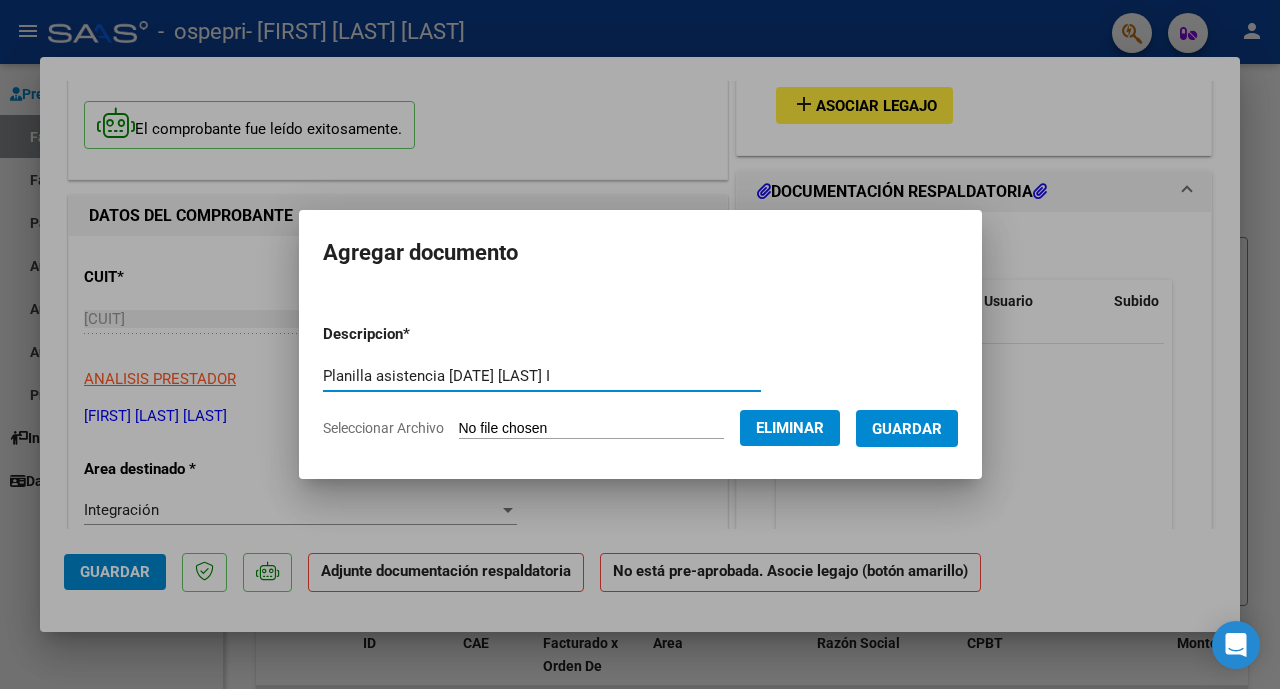 type on "Planilla asistencia [DATE] [LAST] I" 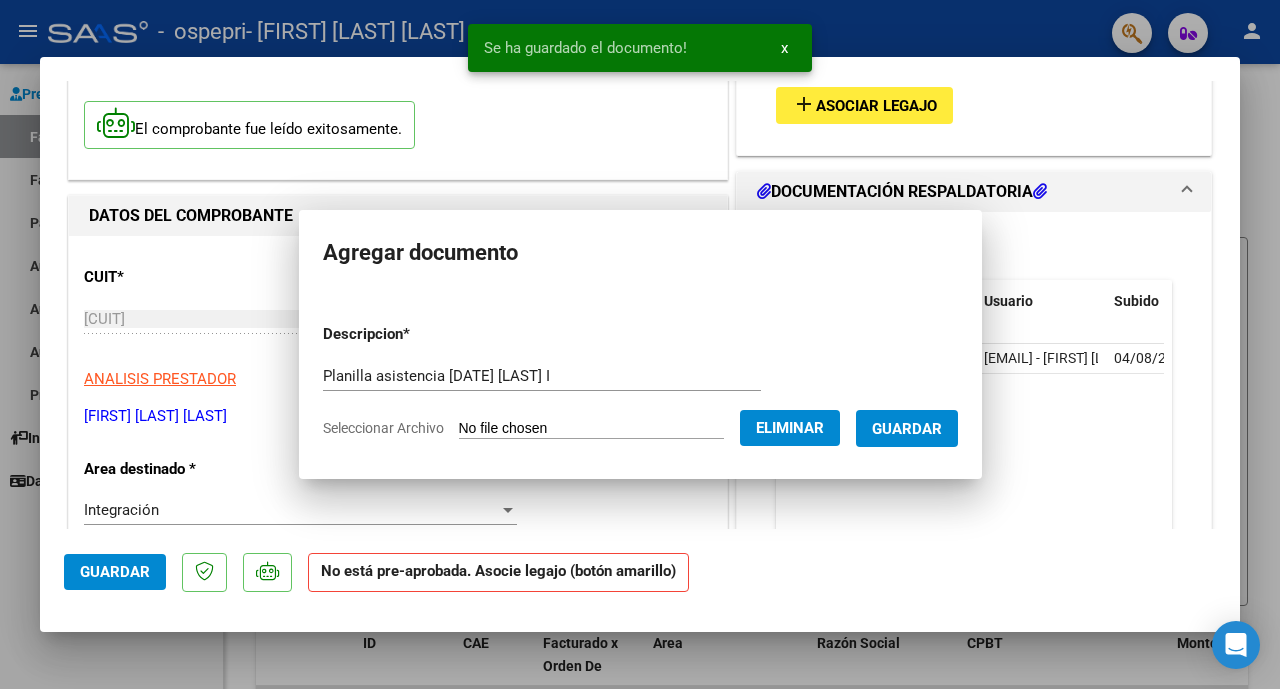 scroll, scrollTop: 134, scrollLeft: 0, axis: vertical 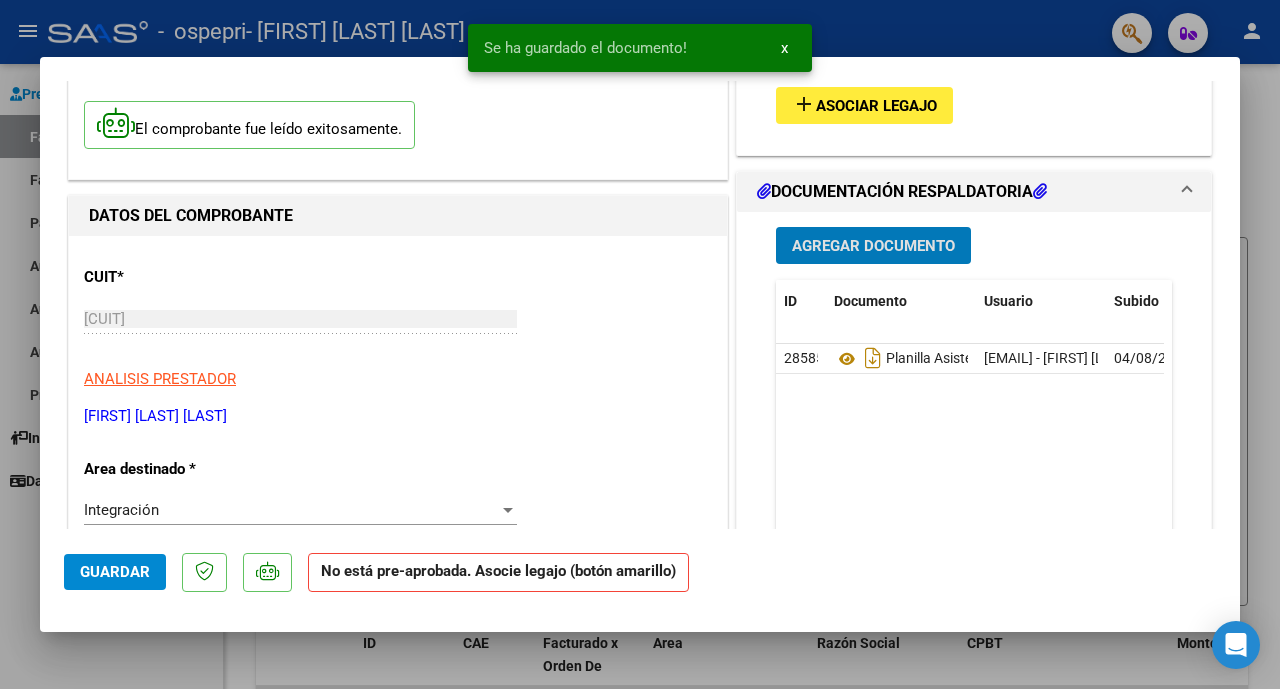 click on "Asociar Legajo" at bounding box center [876, 106] 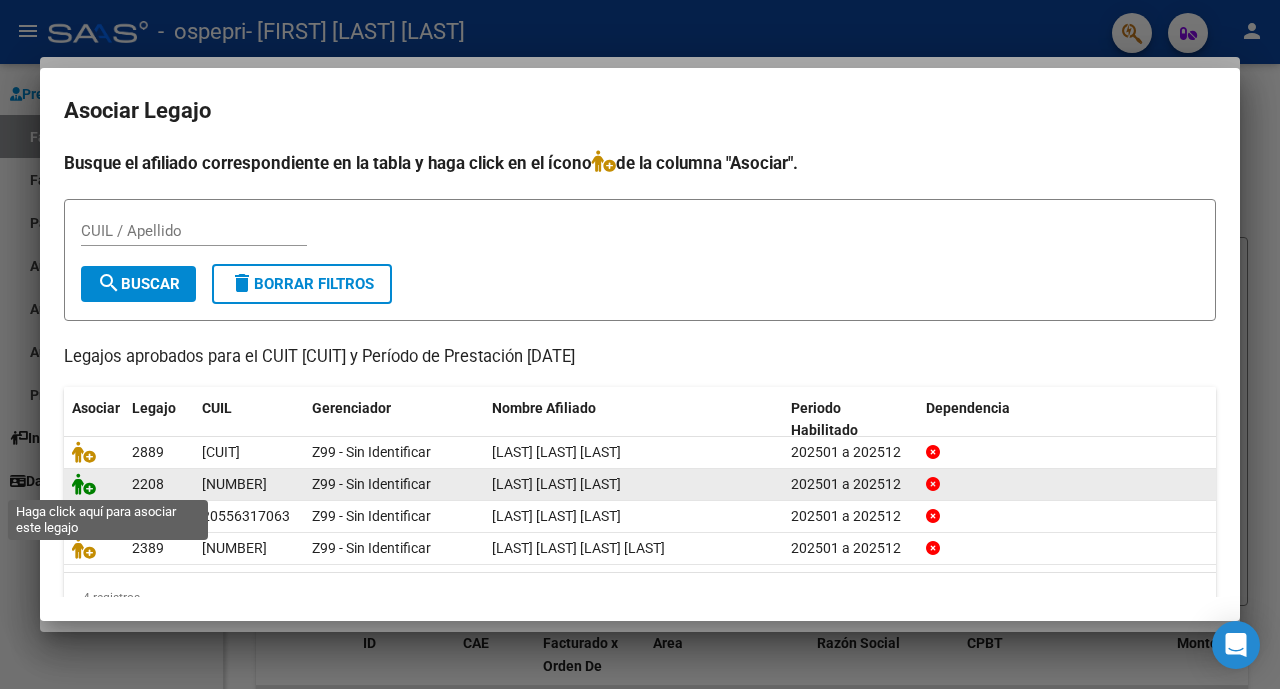click 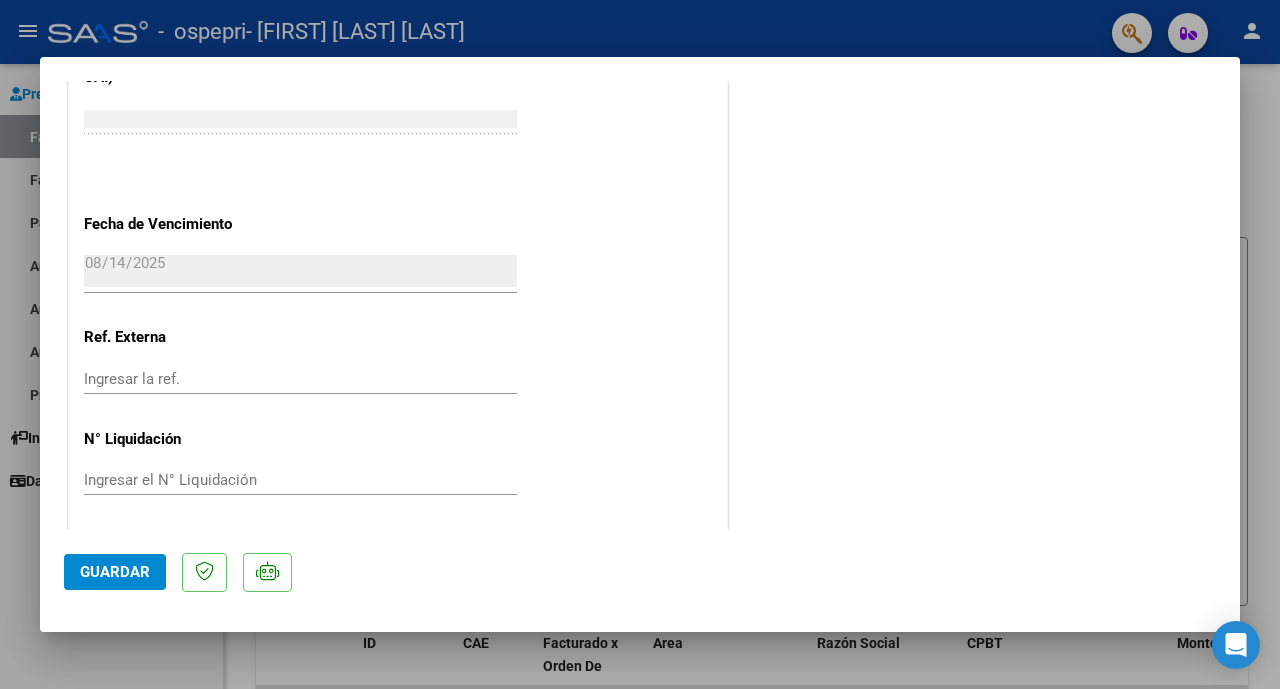 scroll, scrollTop: 1362, scrollLeft: 0, axis: vertical 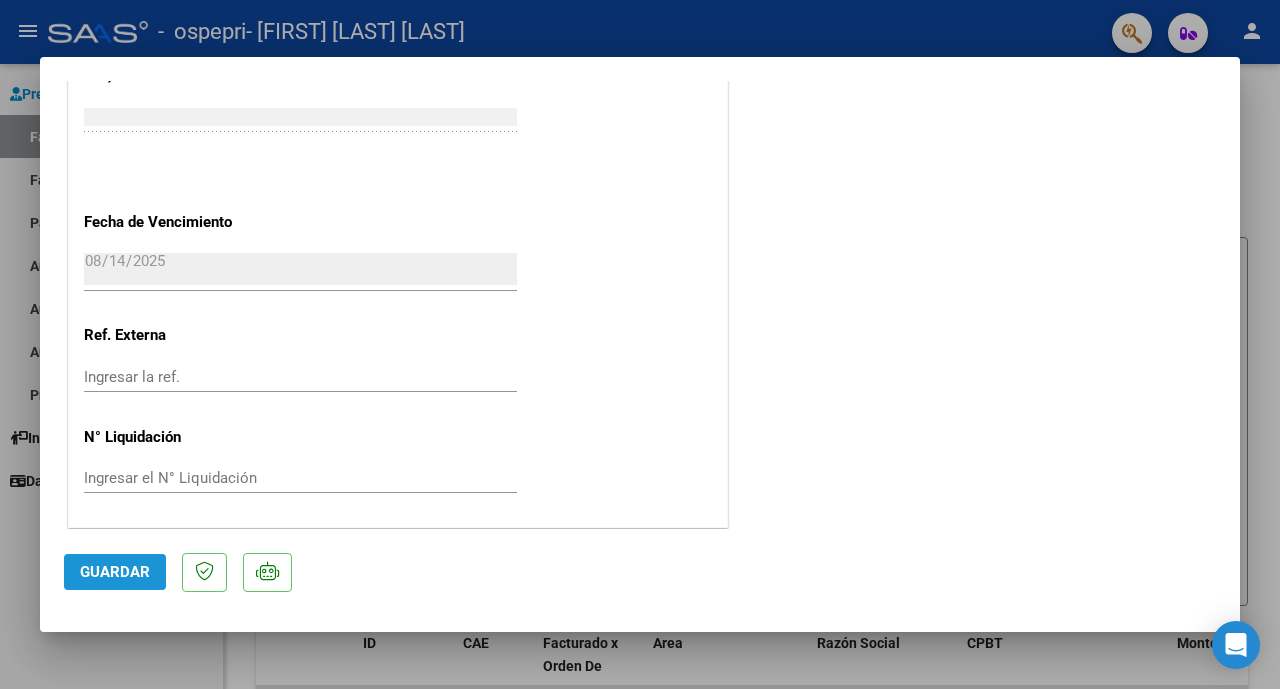 click on "Guardar" 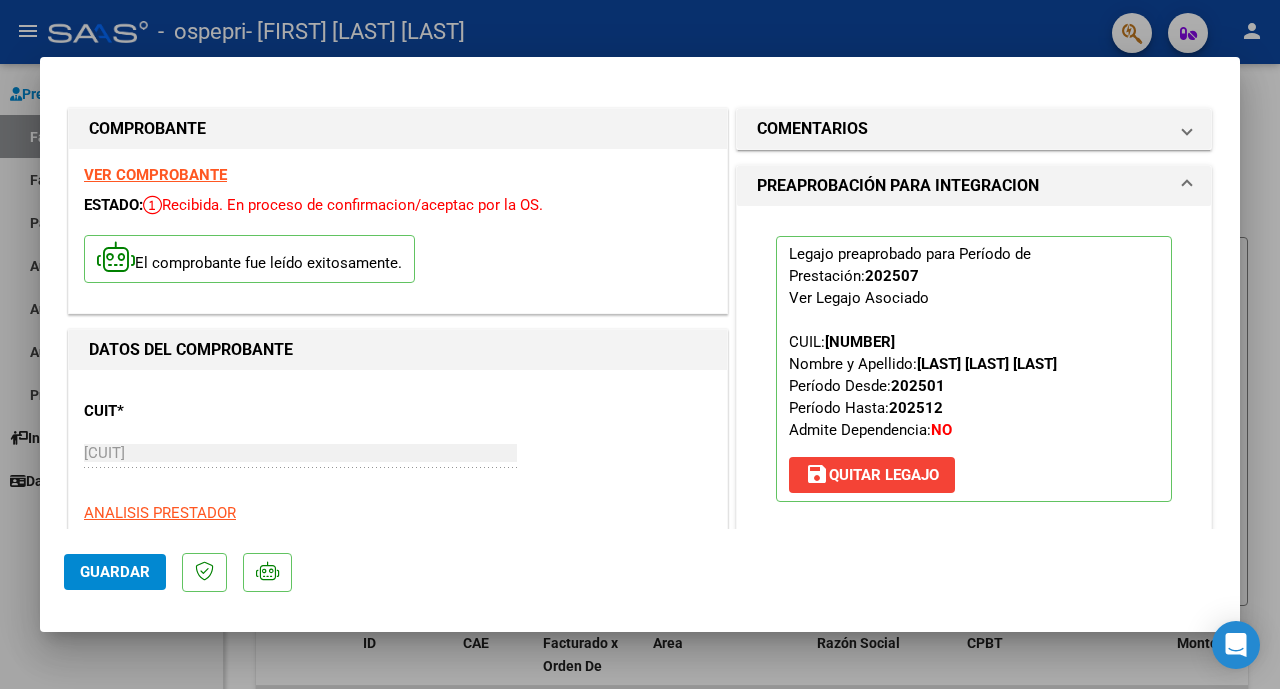 scroll, scrollTop: 0, scrollLeft: 0, axis: both 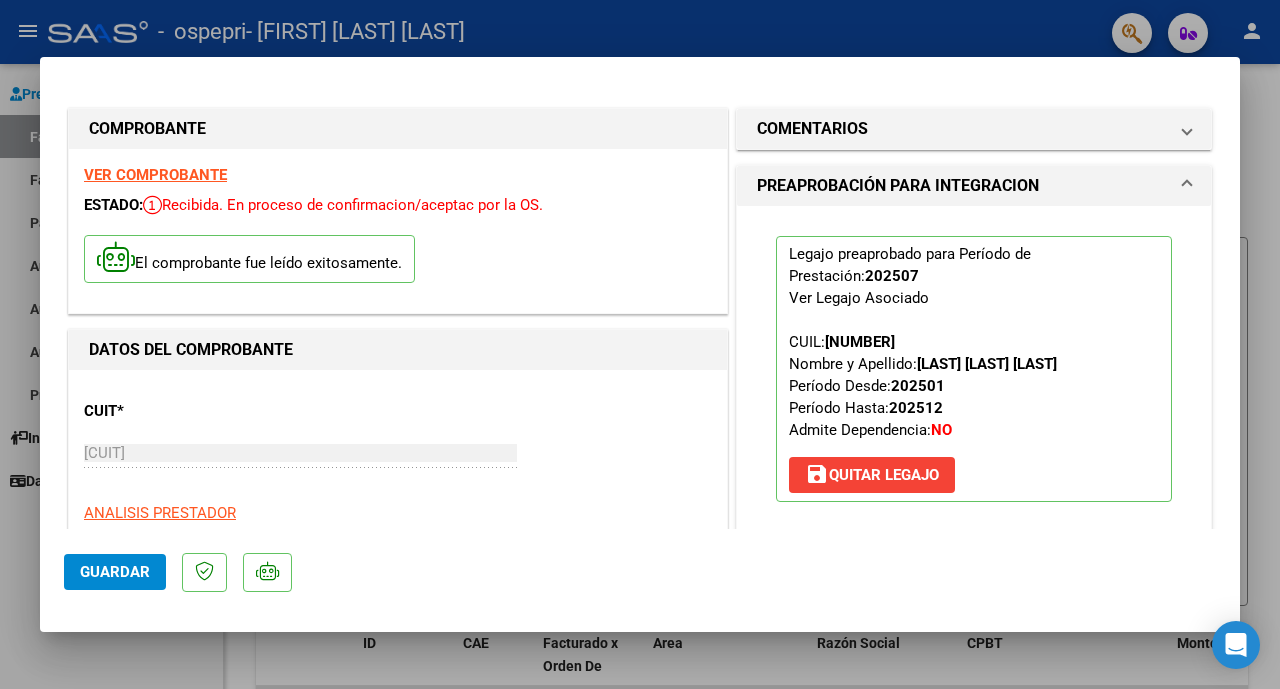 click at bounding box center (640, 344) 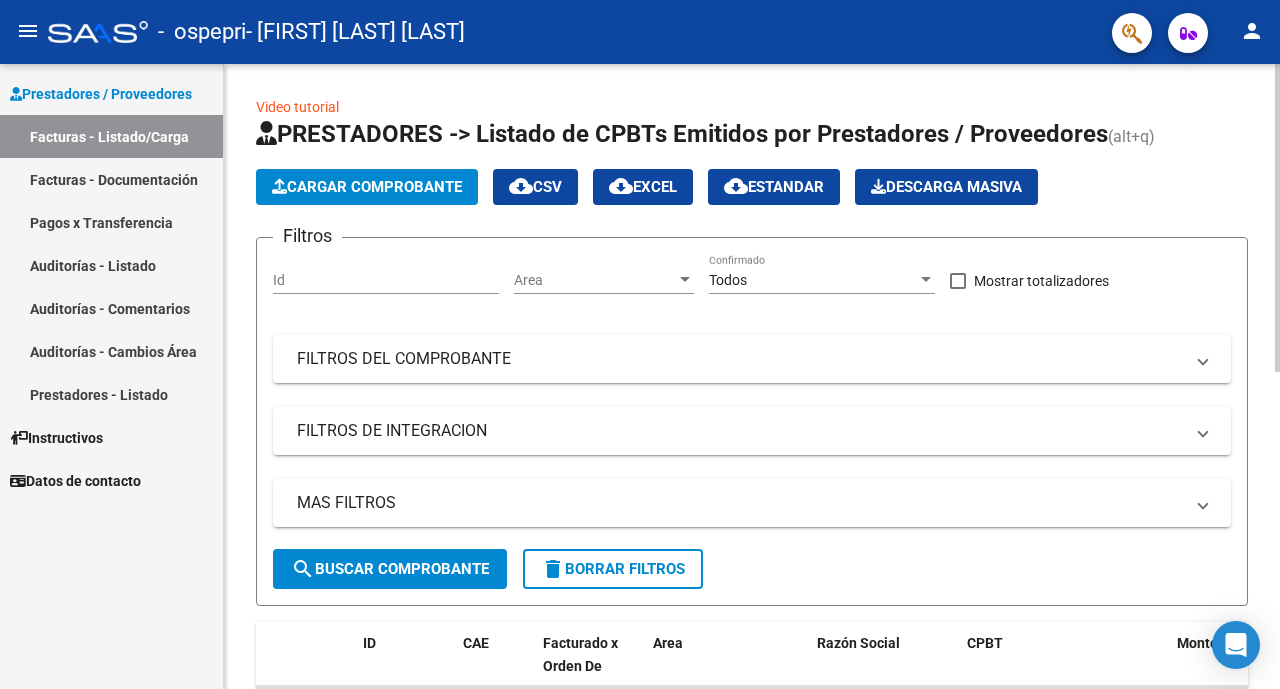 click on "Cargar Comprobante" 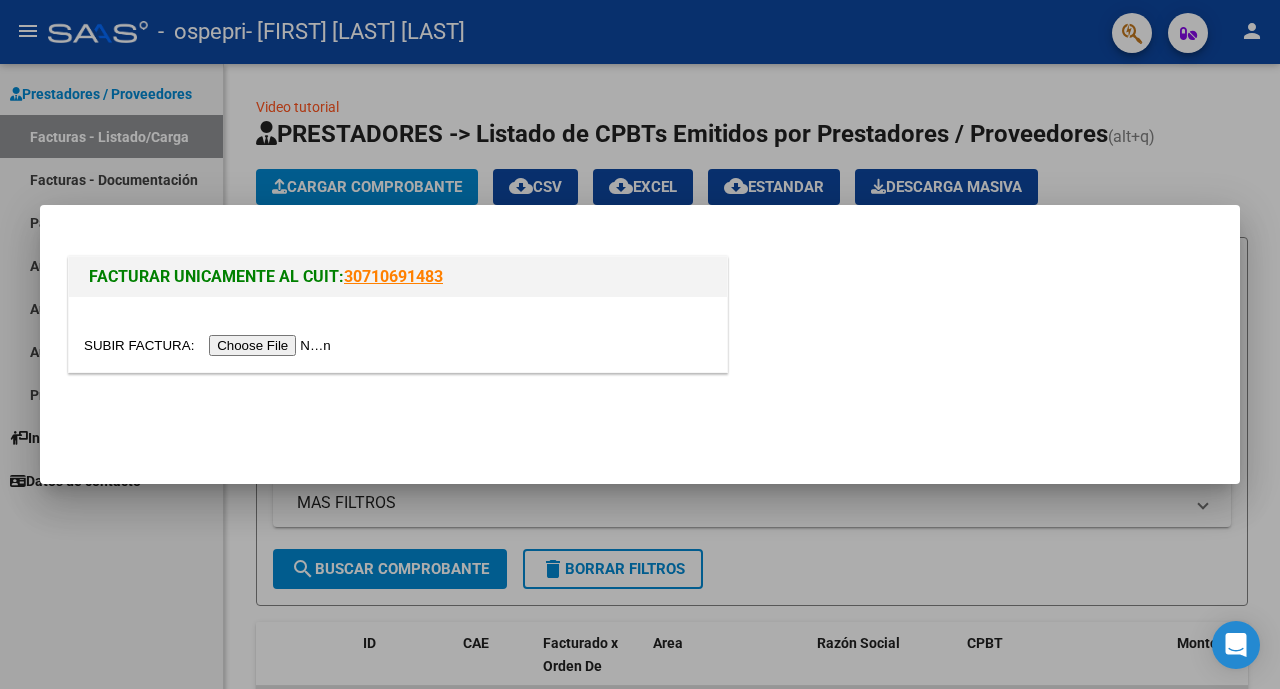 click at bounding box center (210, 345) 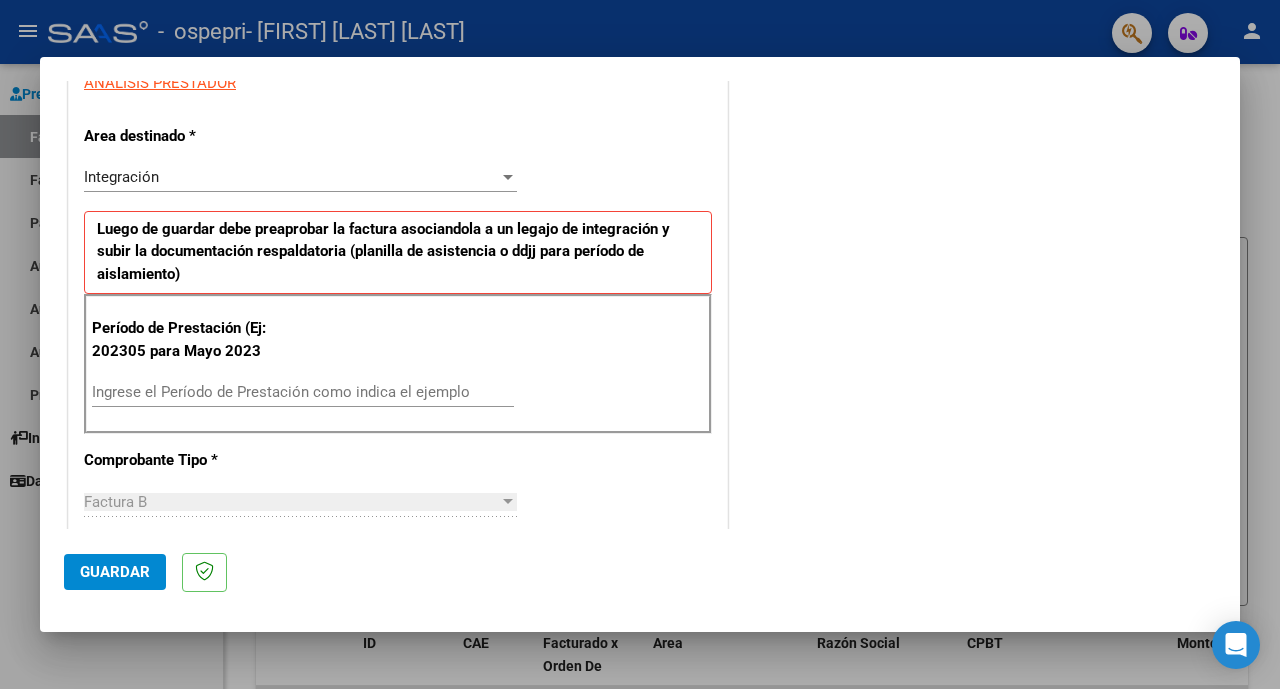 scroll, scrollTop: 403, scrollLeft: 0, axis: vertical 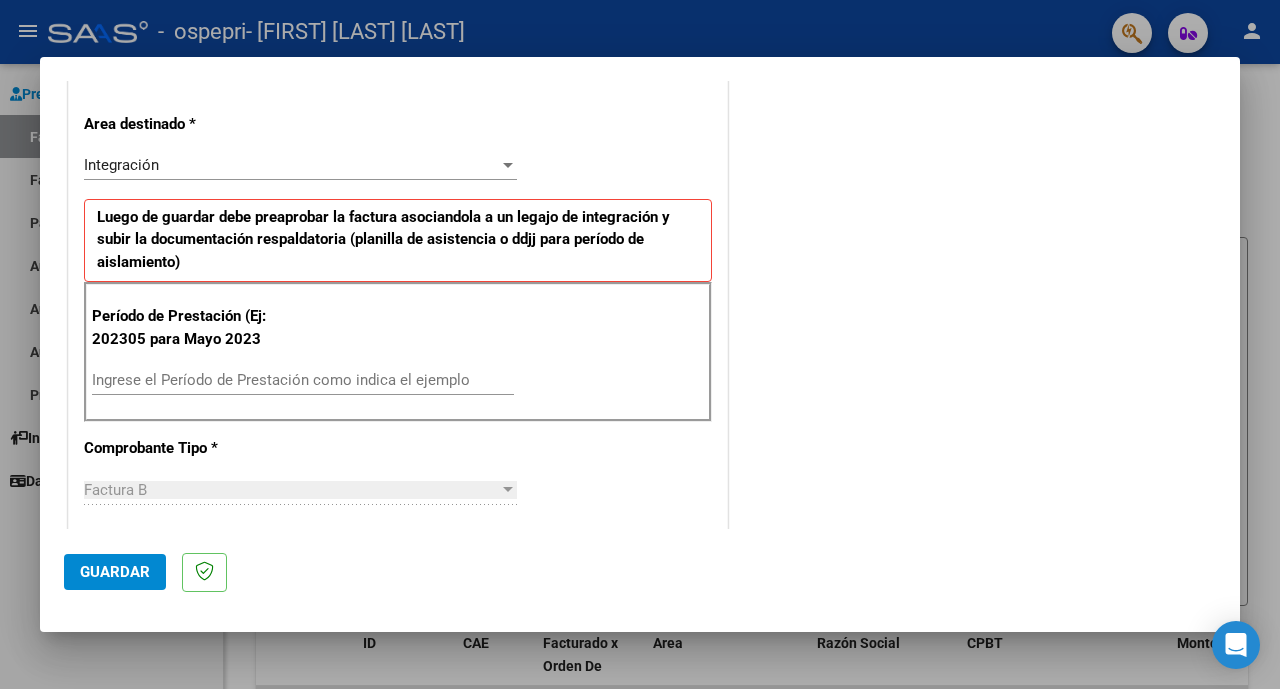 click on "Ingrese el Período de Prestación como indica el ejemplo" at bounding box center [303, 380] 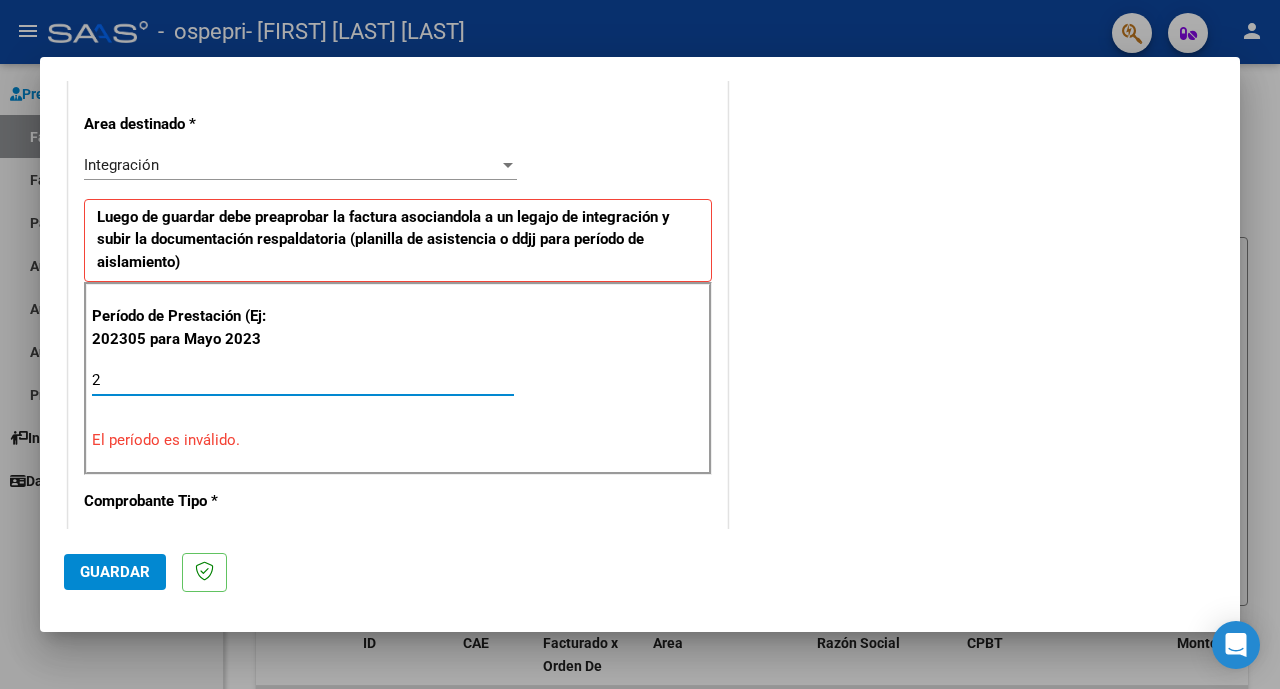 scroll, scrollTop: 403, scrollLeft: 0, axis: vertical 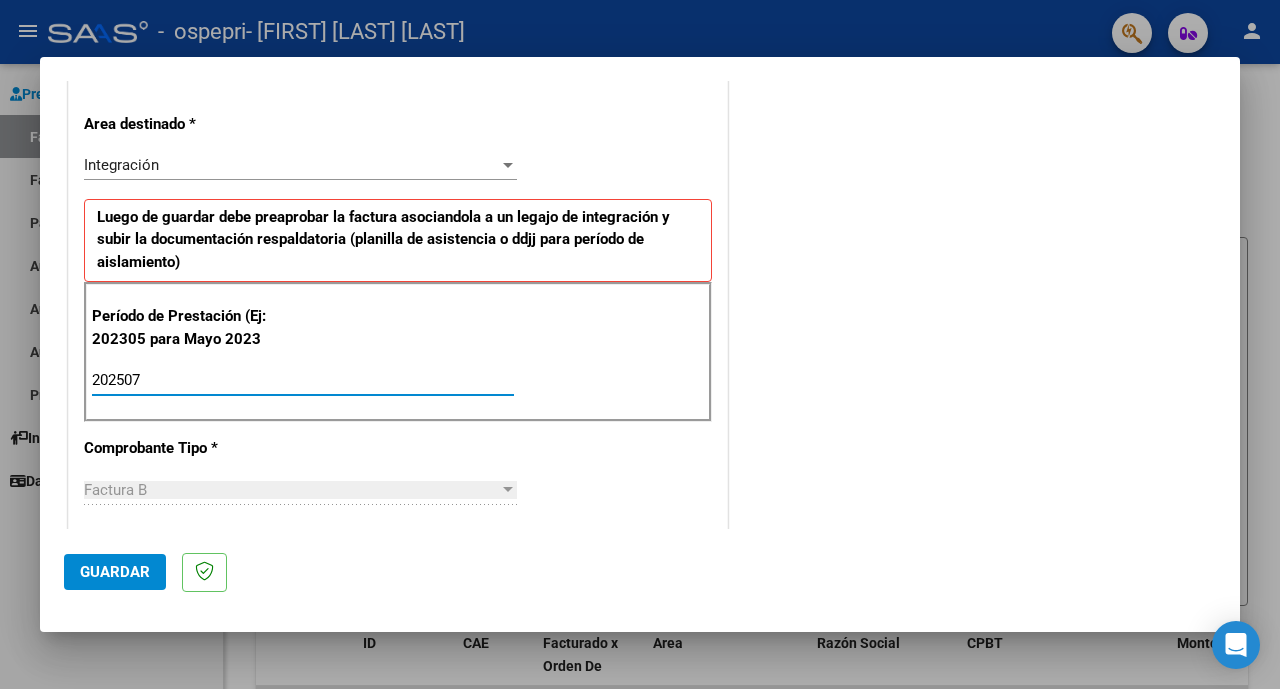 type on "202507" 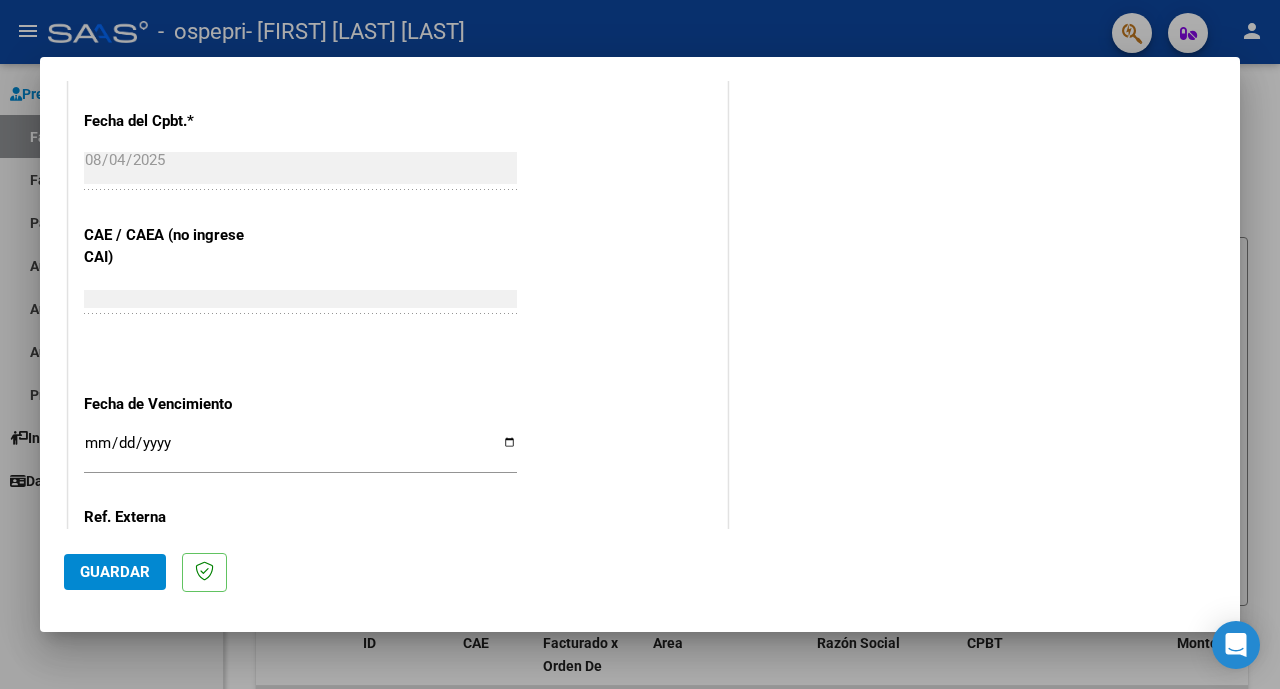 scroll, scrollTop: 1142, scrollLeft: 0, axis: vertical 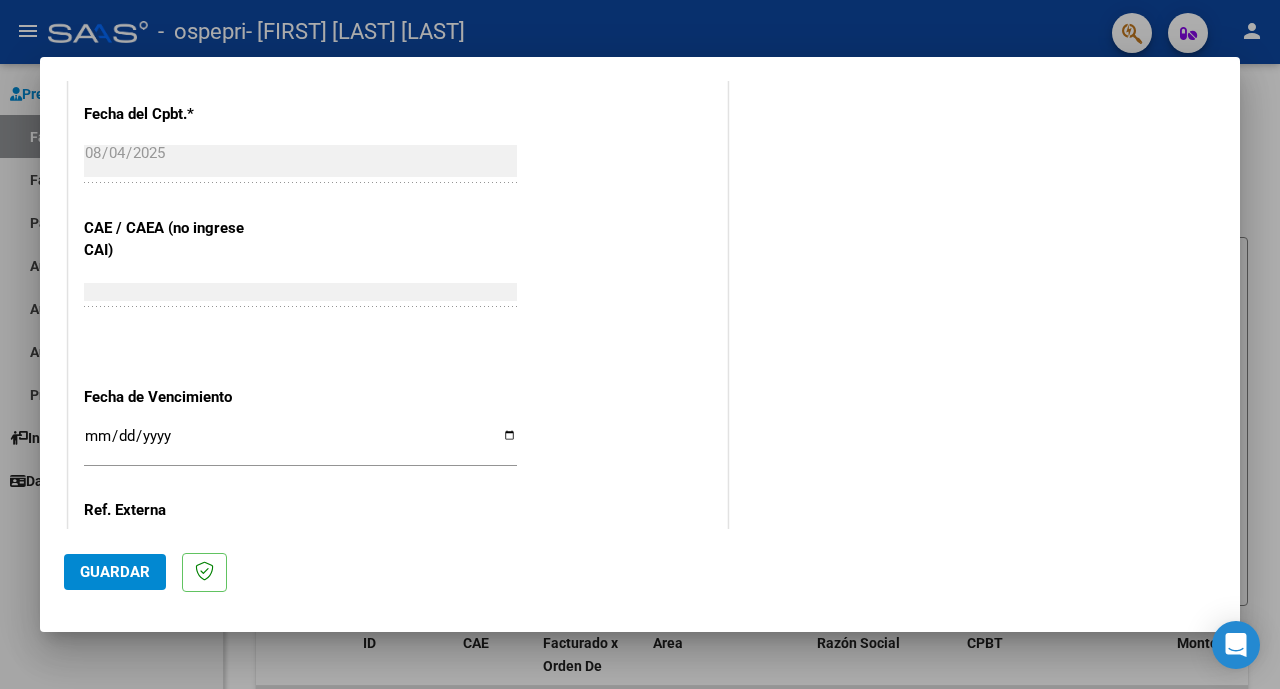 click on "Ingresar la fecha" at bounding box center (300, 444) 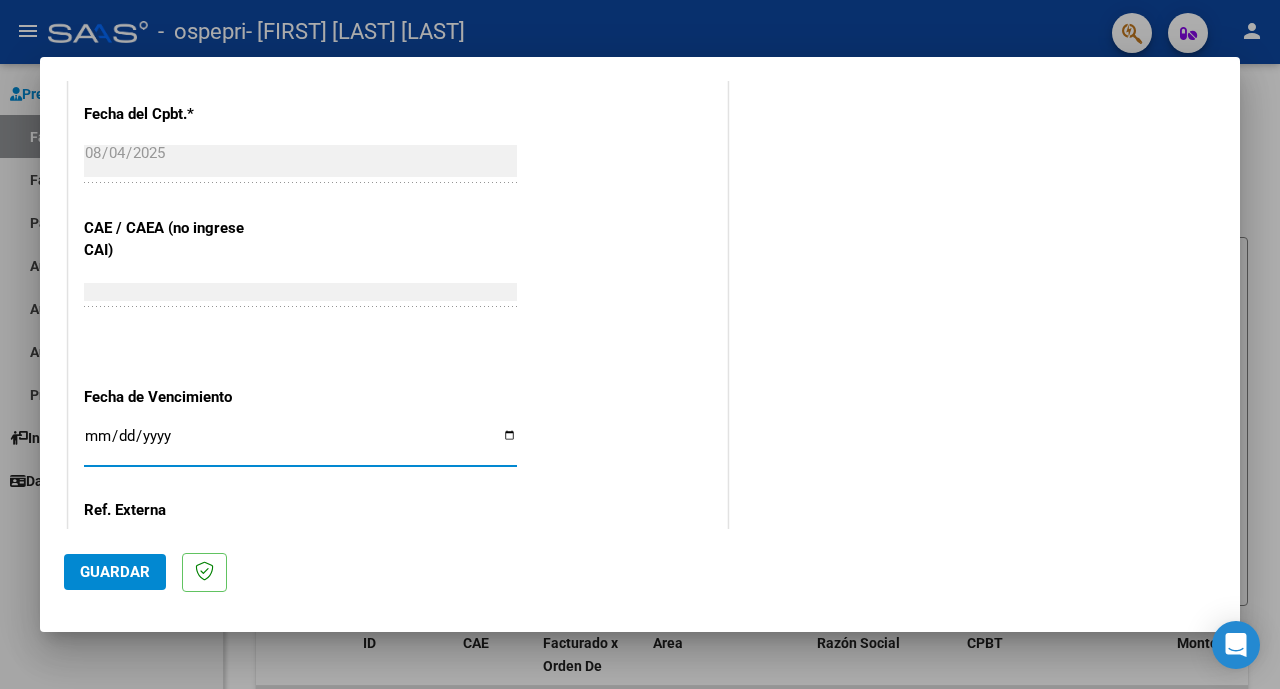 type on "2025-08-14" 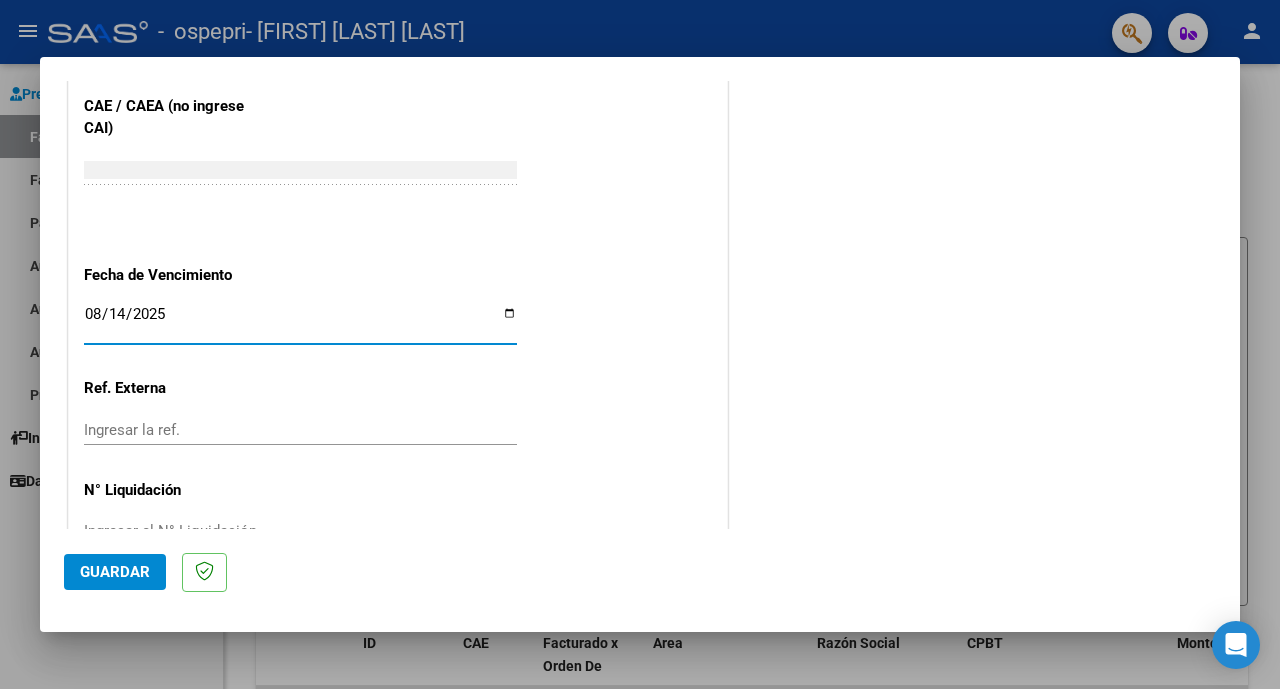 scroll, scrollTop: 1276, scrollLeft: 0, axis: vertical 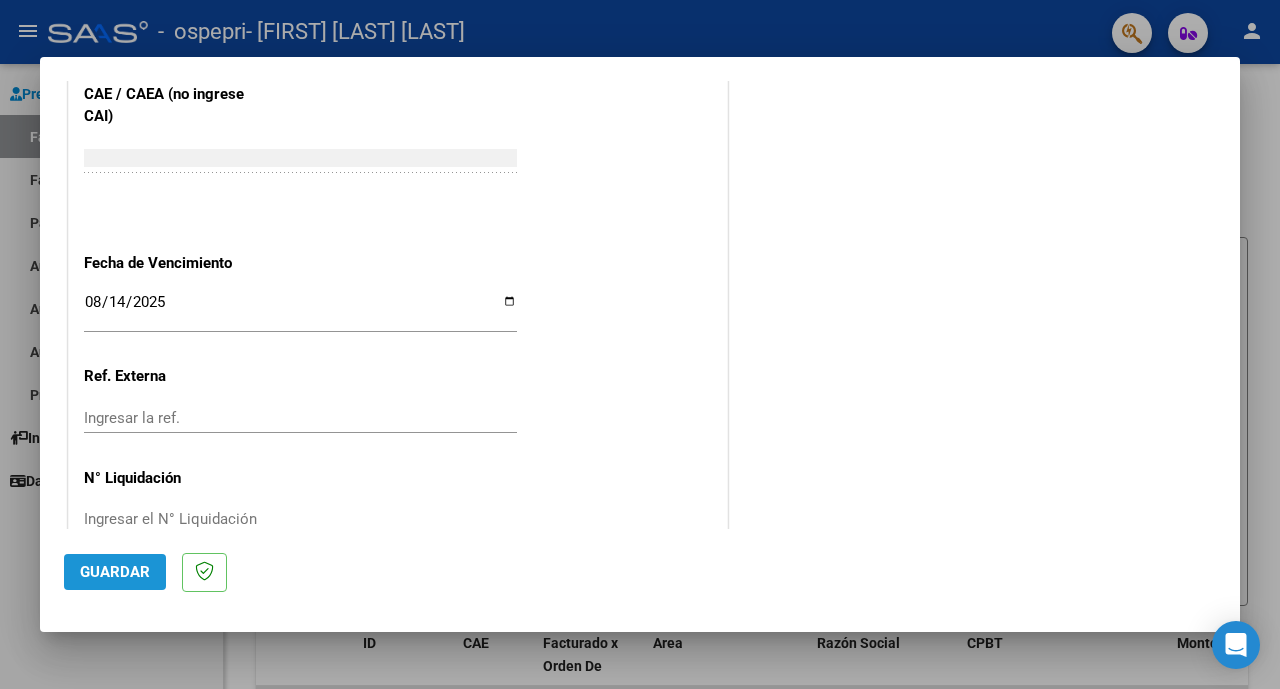 click on "Guardar" 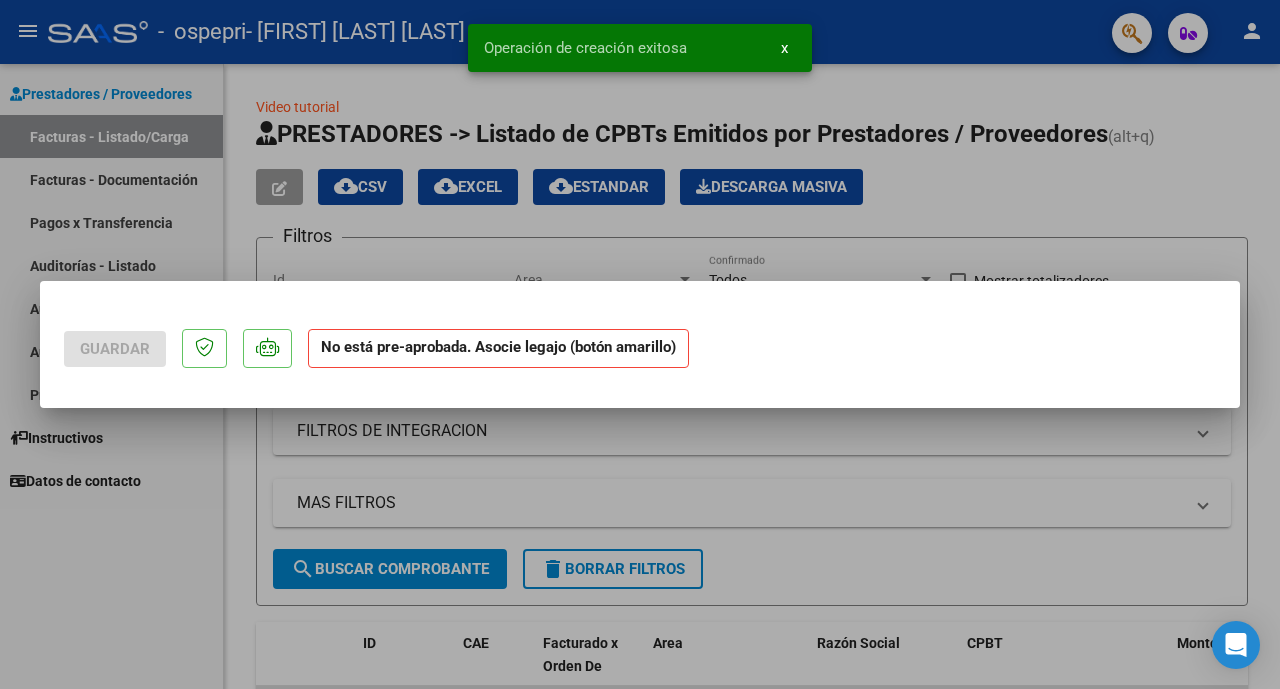 scroll, scrollTop: 0, scrollLeft: 0, axis: both 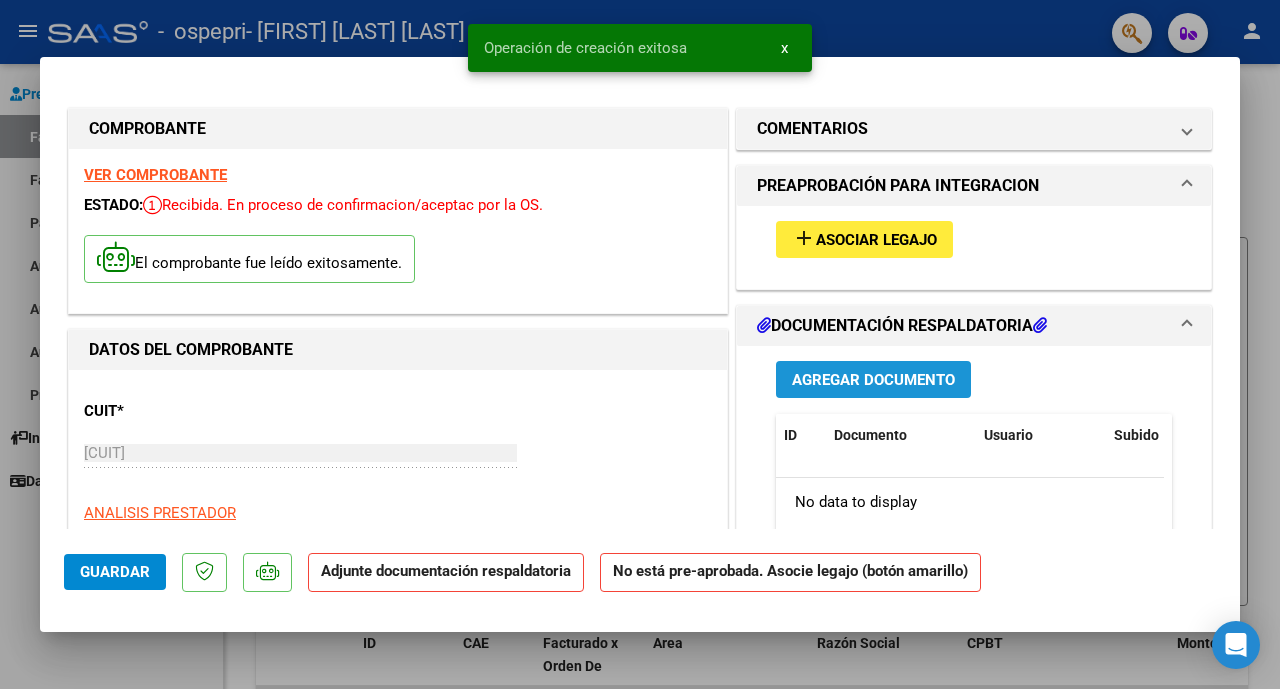 click on "Agregar Documento" at bounding box center [873, 380] 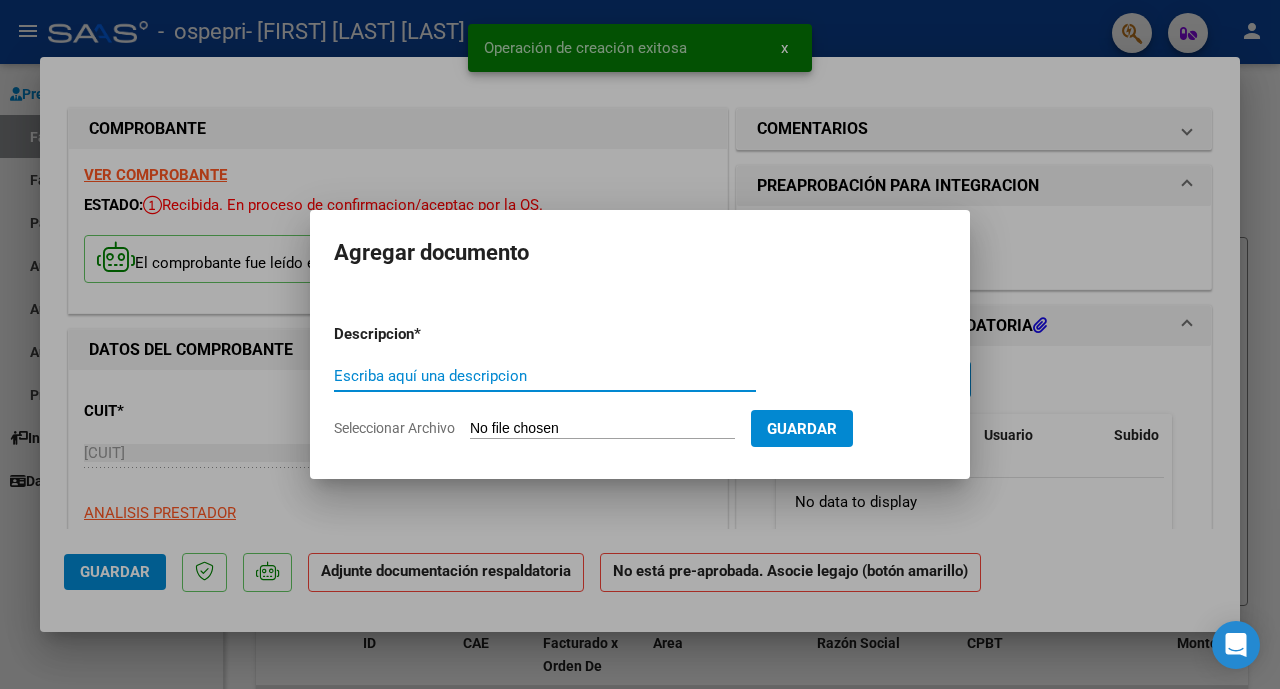 click on "Seleccionar Archivo" at bounding box center (602, 429) 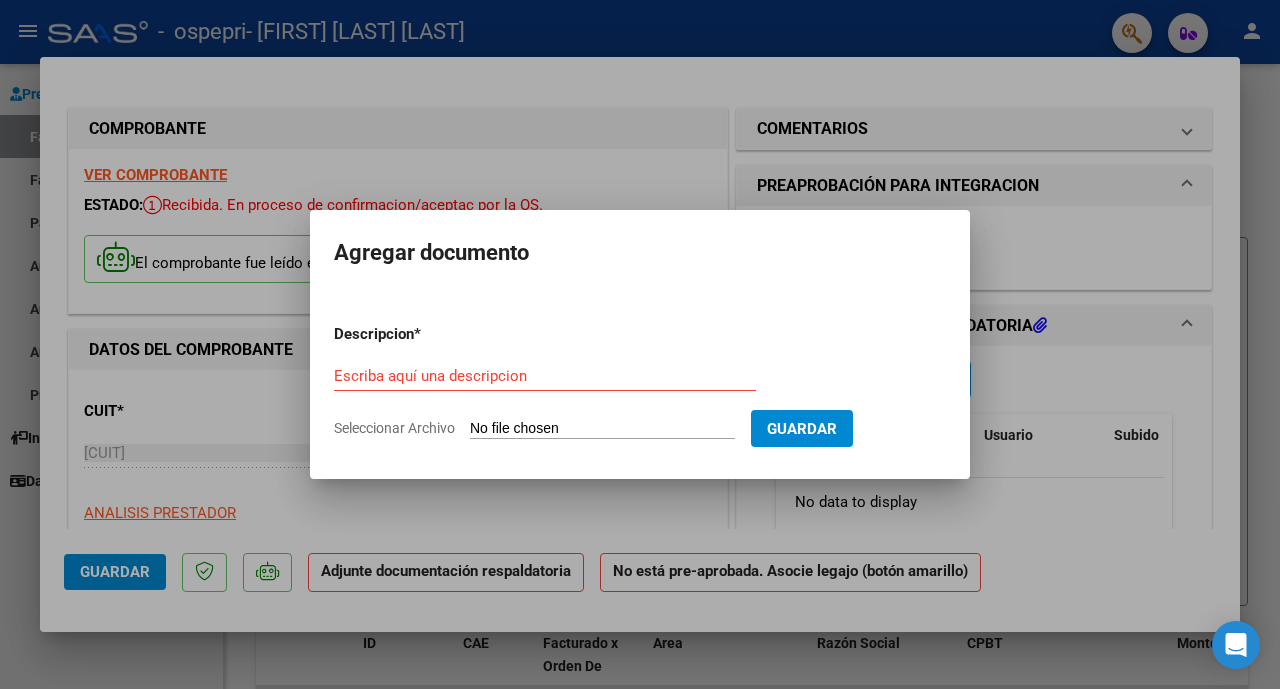 type on "C:\fakepath\[LAST] B asistencia [DATE].pdf" 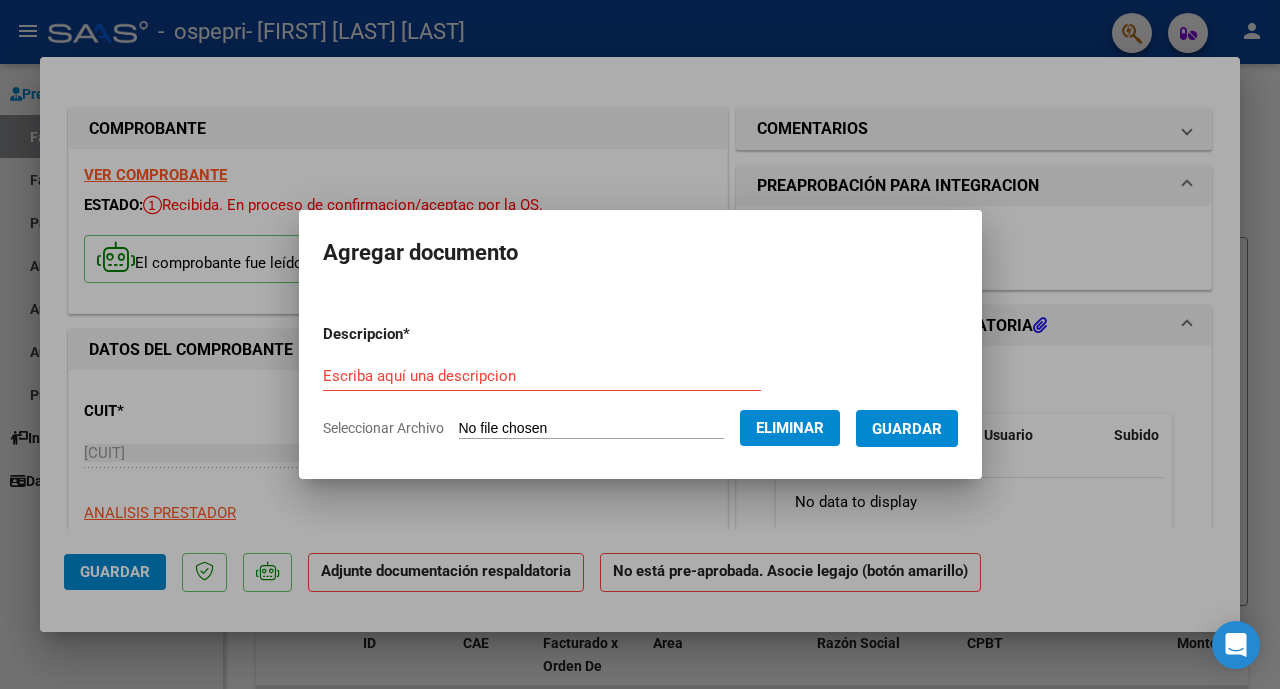 click on "Escriba aquí una descripcion" at bounding box center [542, 376] 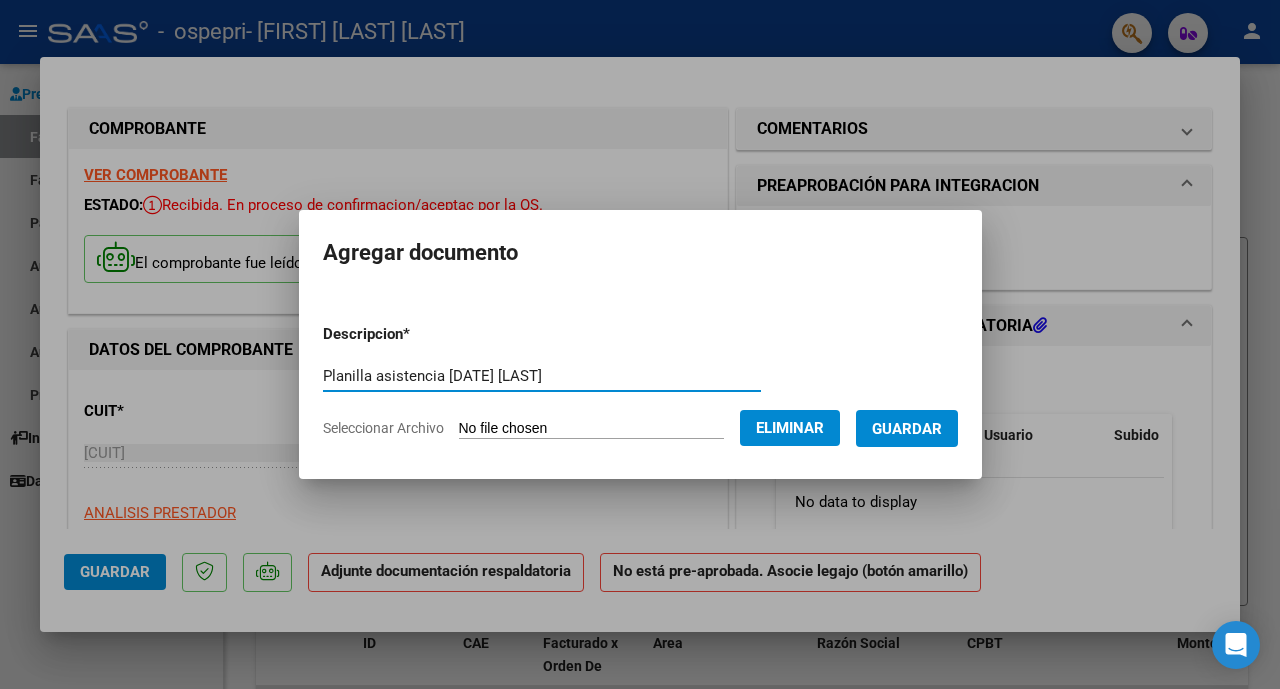 type on "Planilla asistencia [DATE] [LAST]" 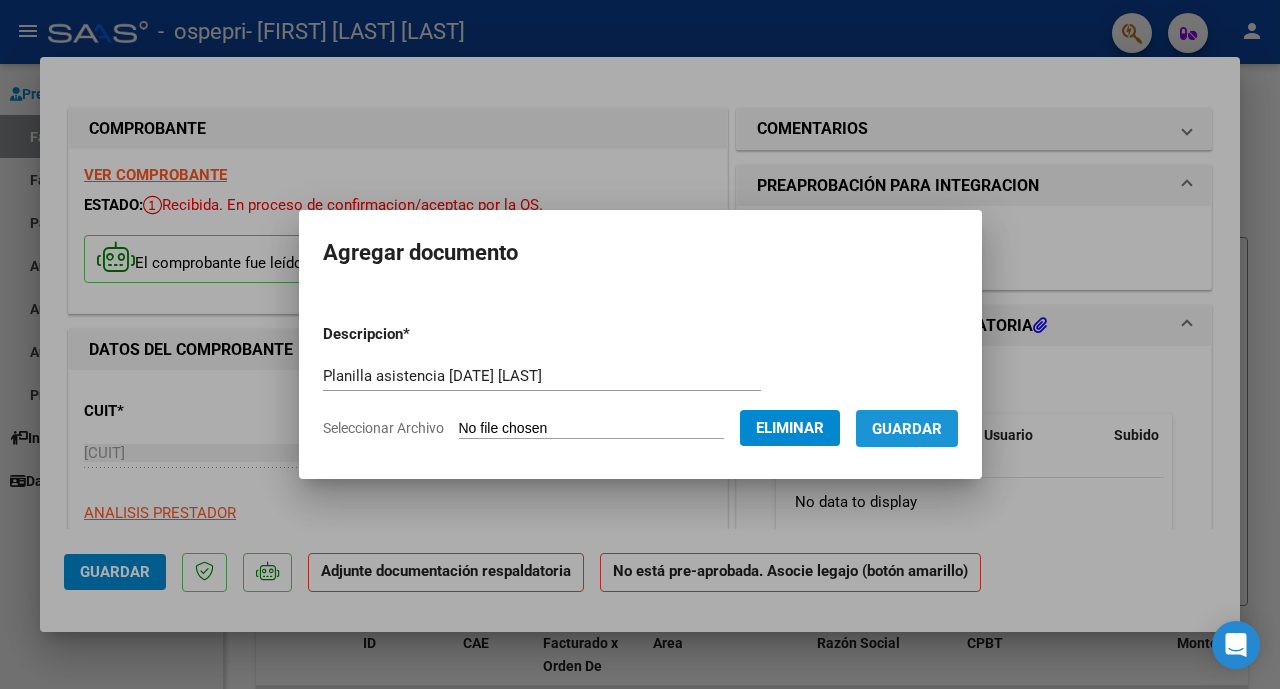 click on "Guardar" at bounding box center (907, 429) 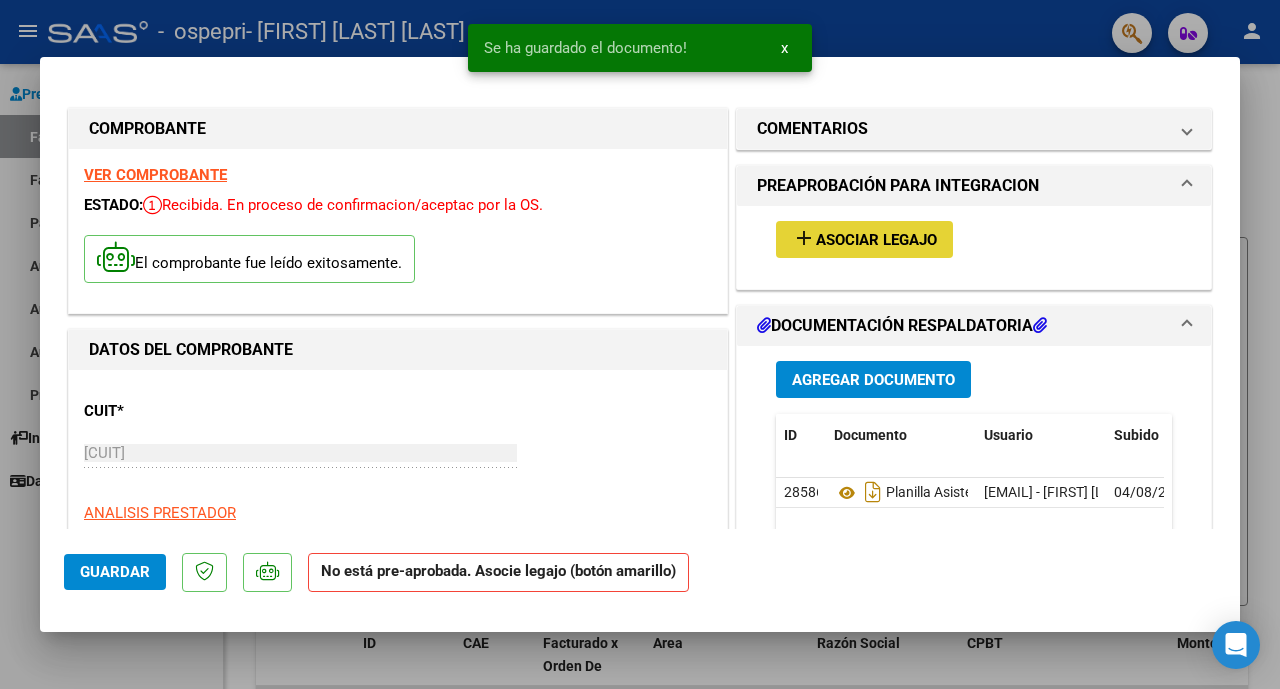 click on "Asociar Legajo" at bounding box center (876, 240) 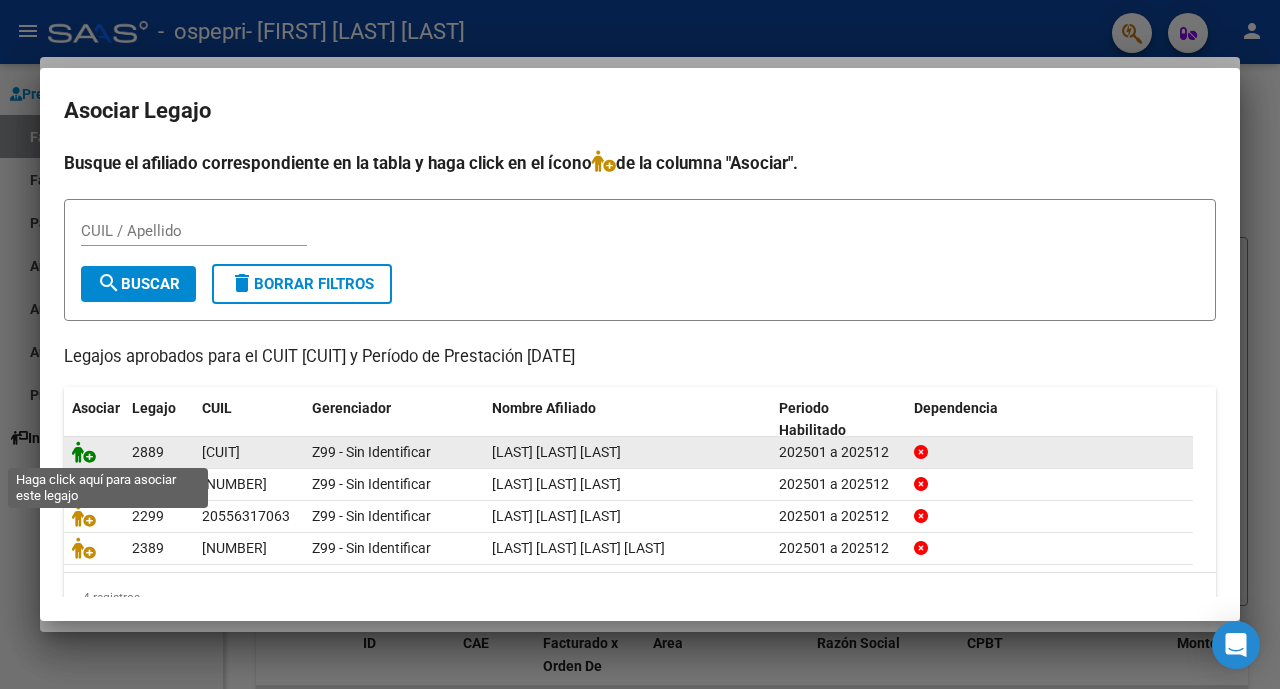 click 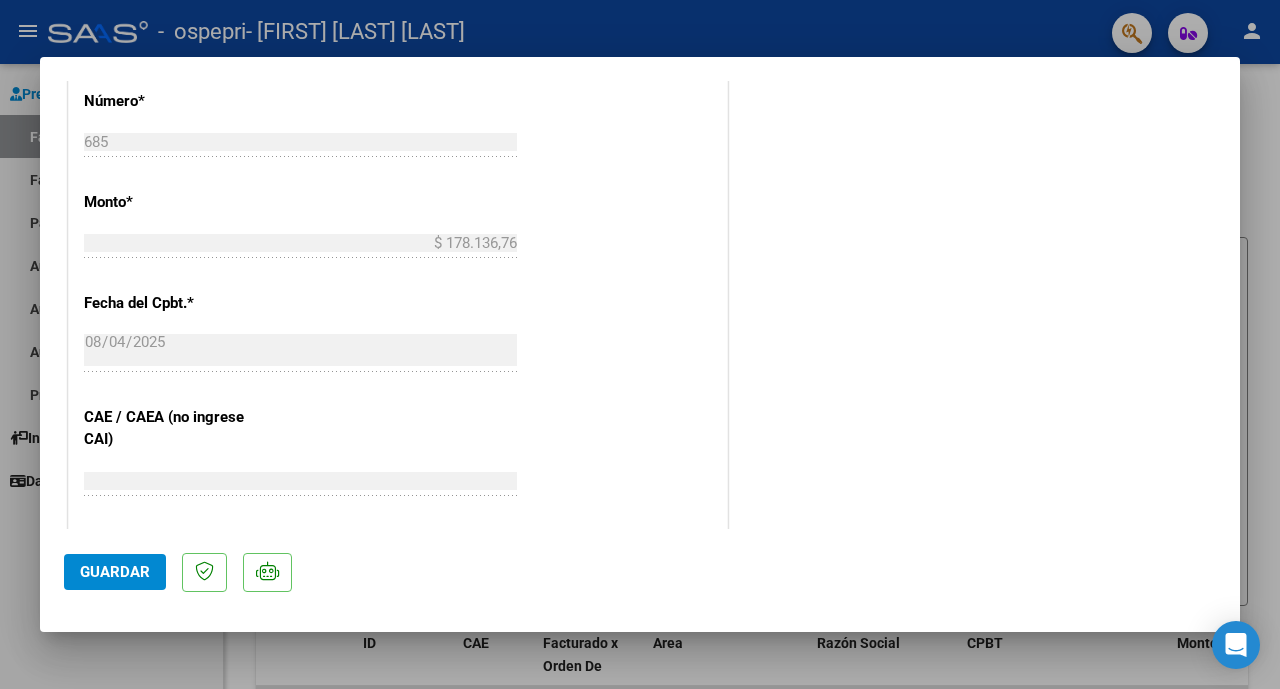 scroll, scrollTop: 1008, scrollLeft: 0, axis: vertical 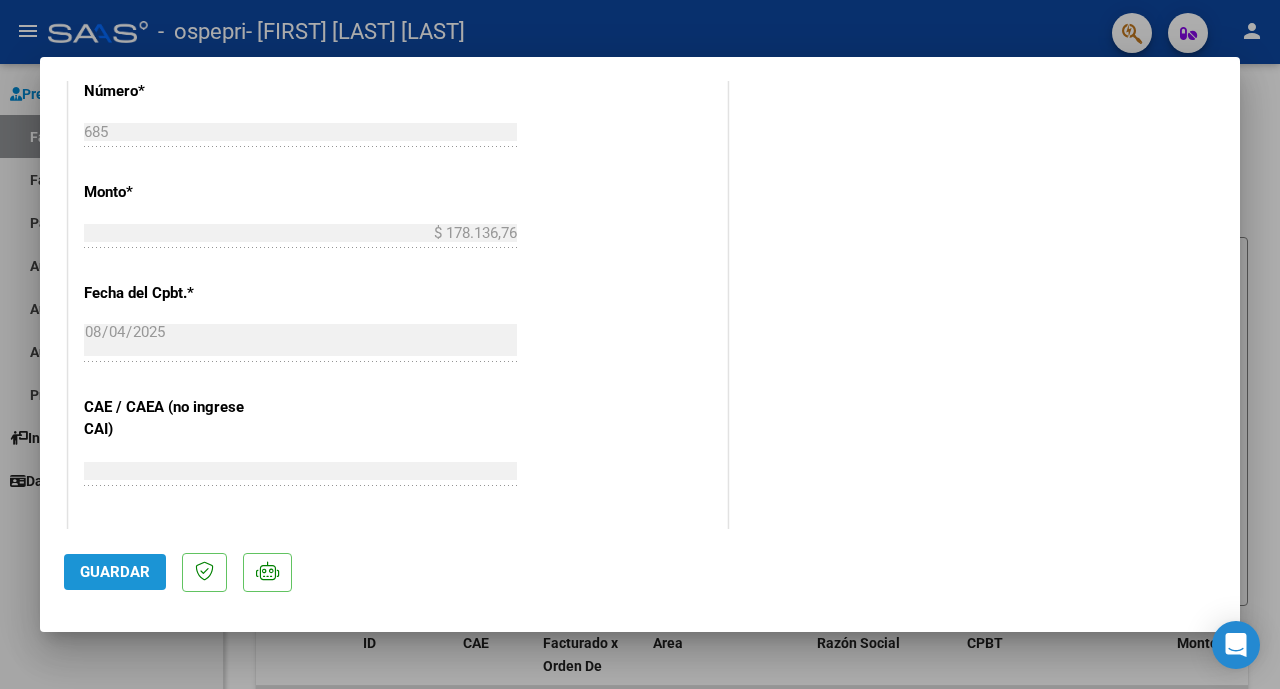 click on "Guardar" 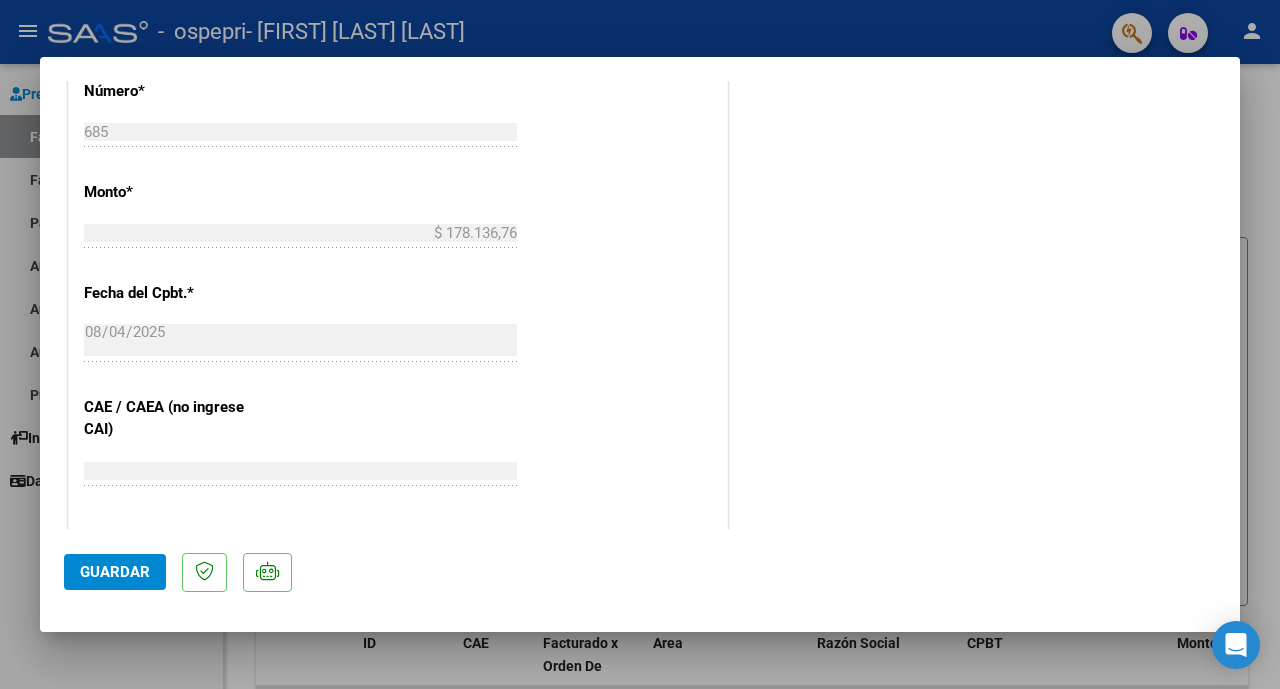 click at bounding box center (640, 344) 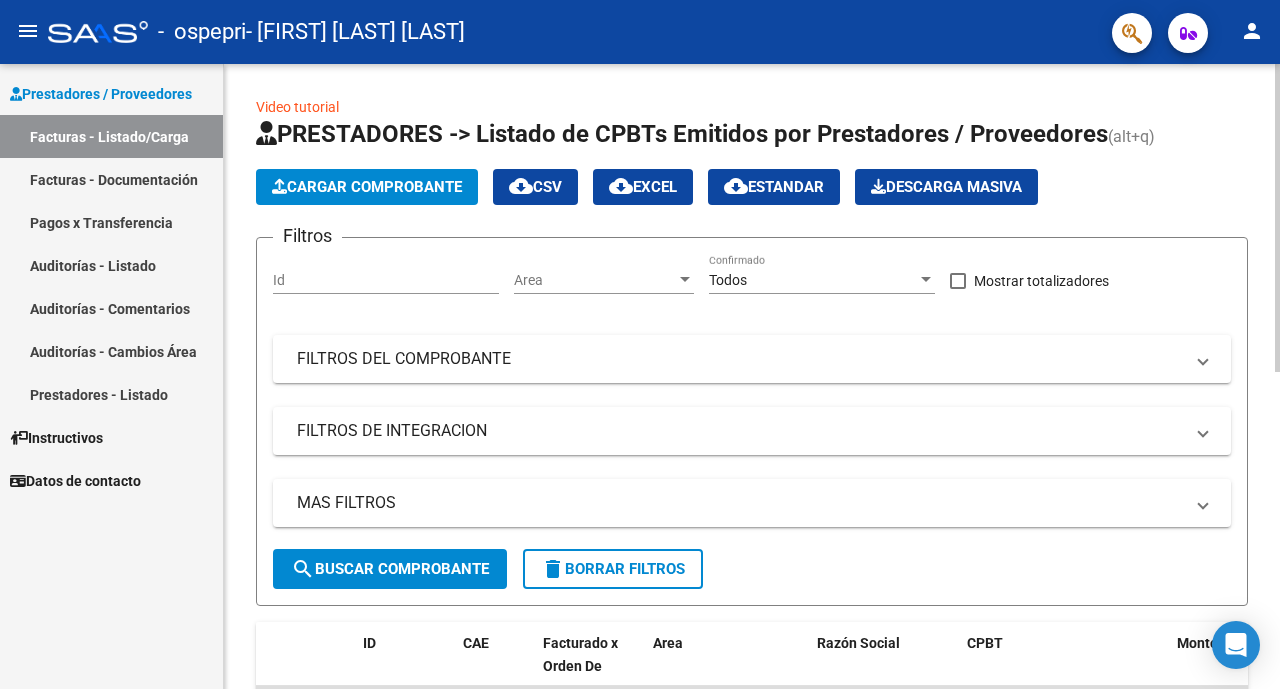 click on "Cargar Comprobante" 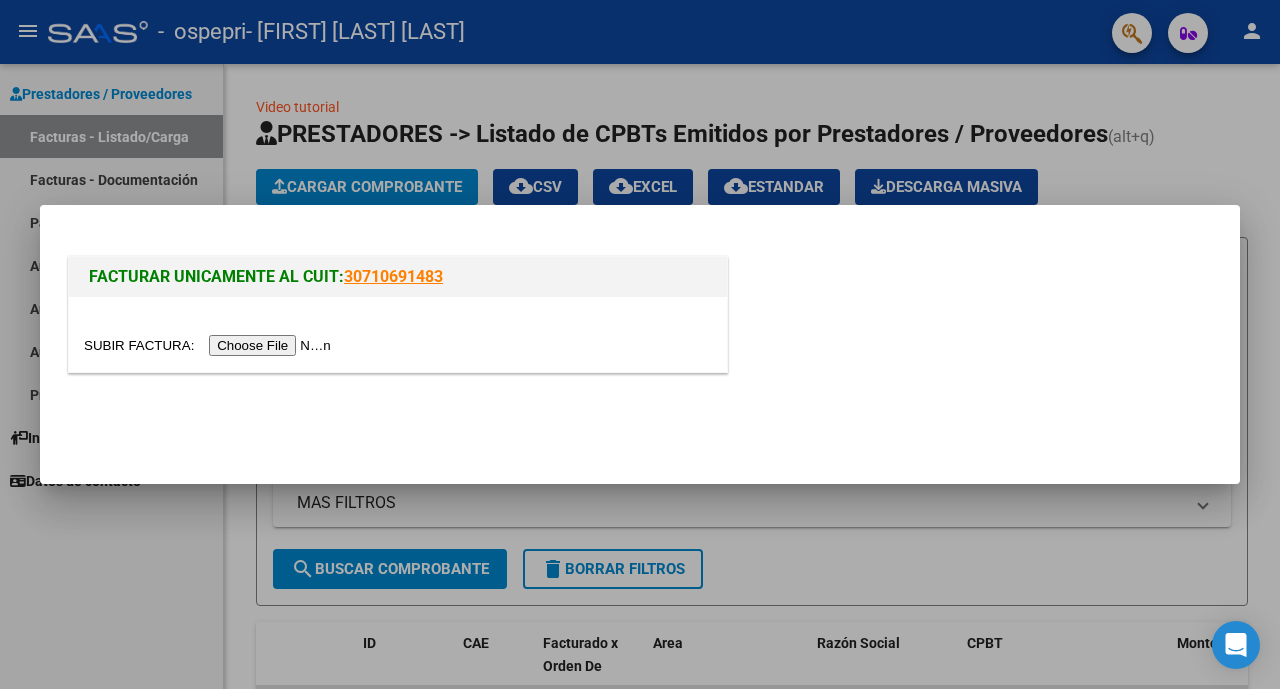 click at bounding box center (210, 345) 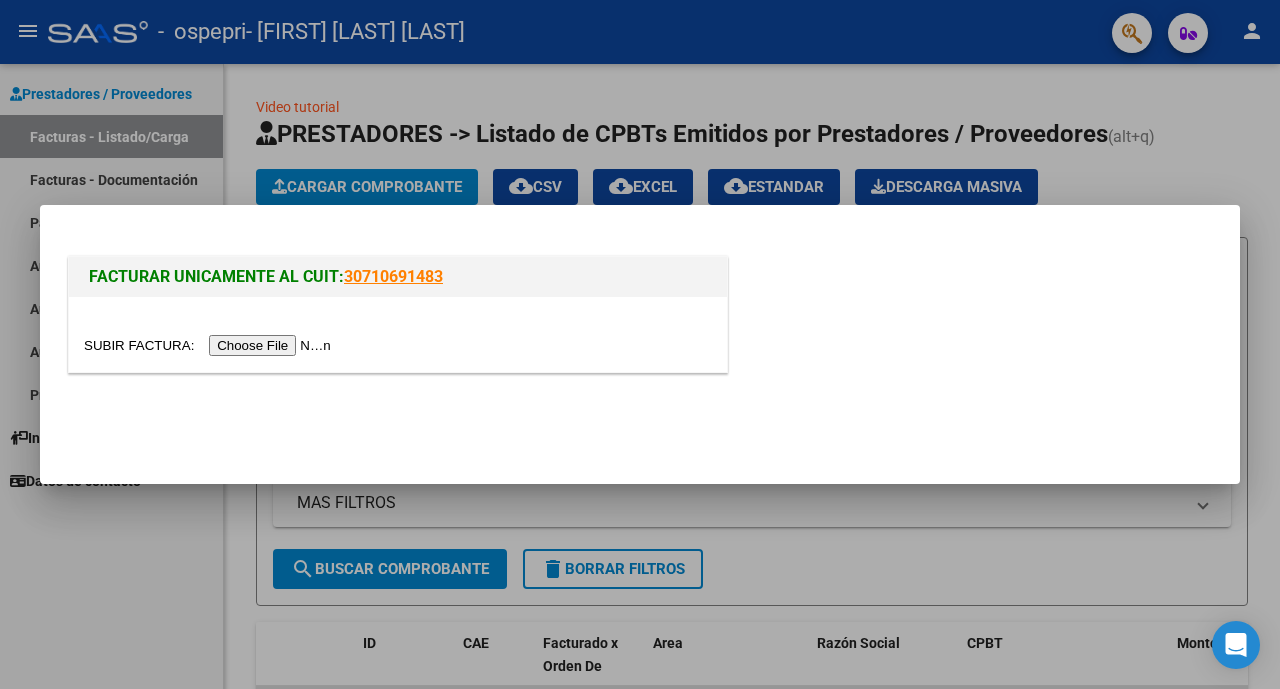 click at bounding box center (210, 345) 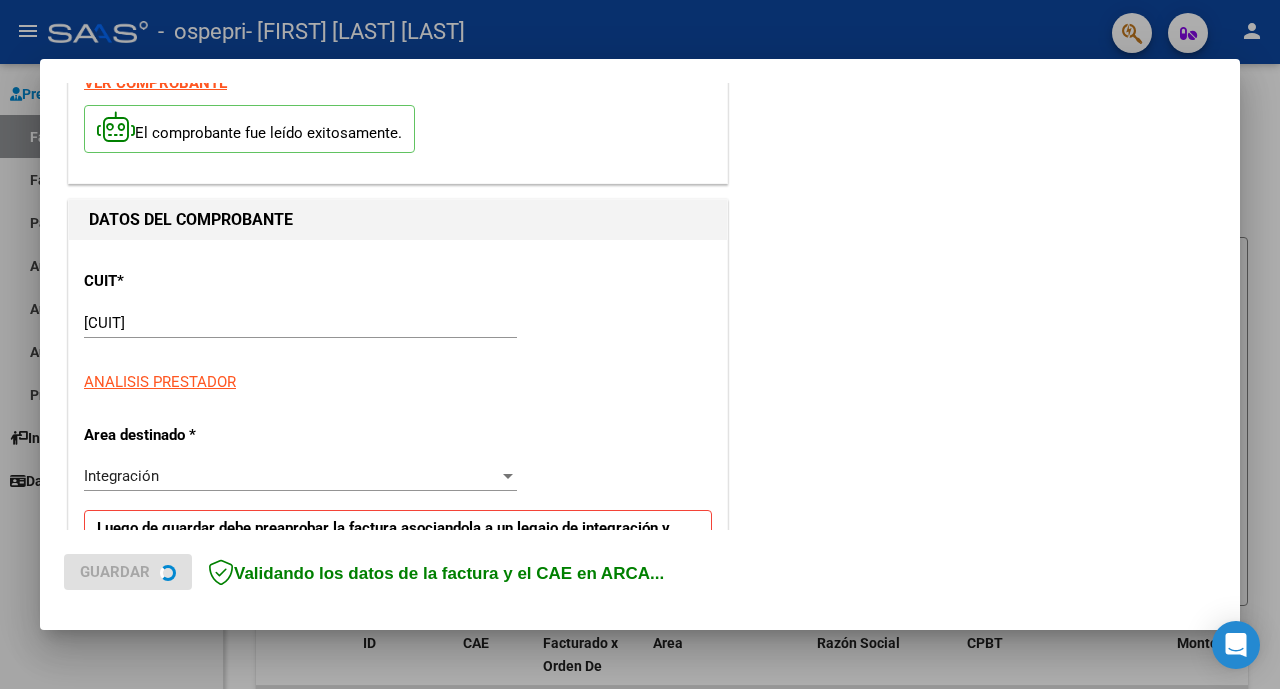 scroll, scrollTop: 469, scrollLeft: 0, axis: vertical 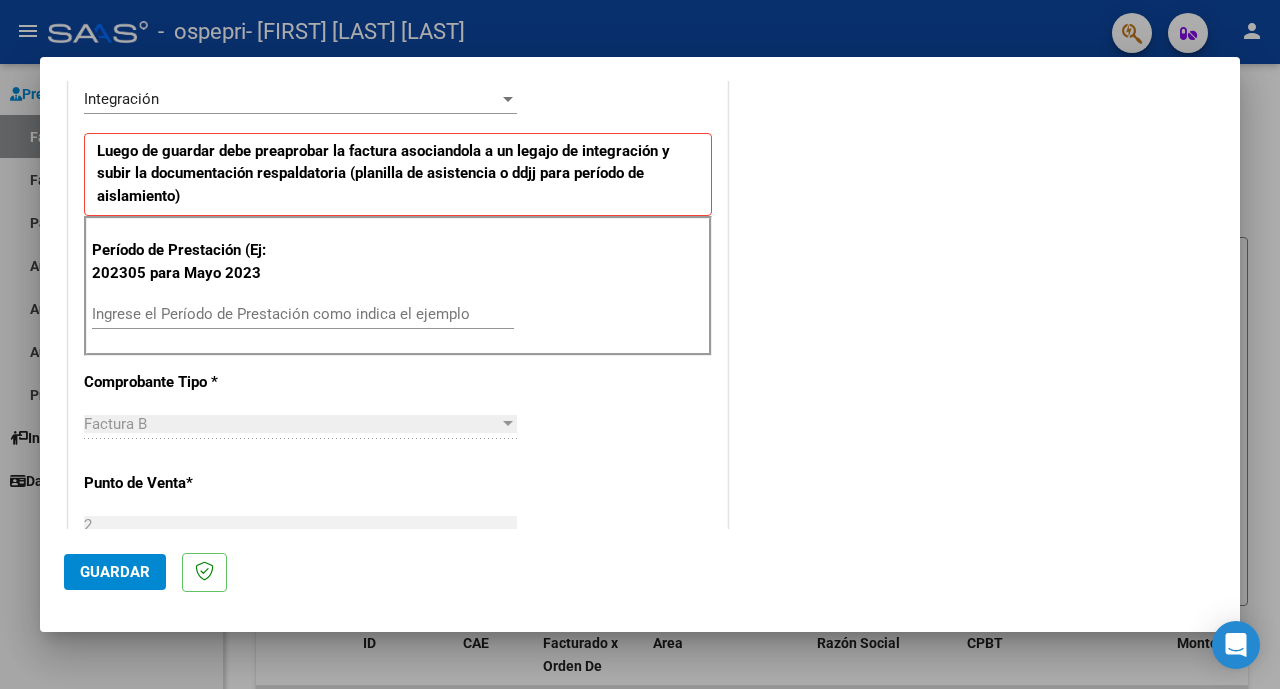 click on "Ingrese el Período de Prestación como indica el ejemplo" at bounding box center [303, 314] 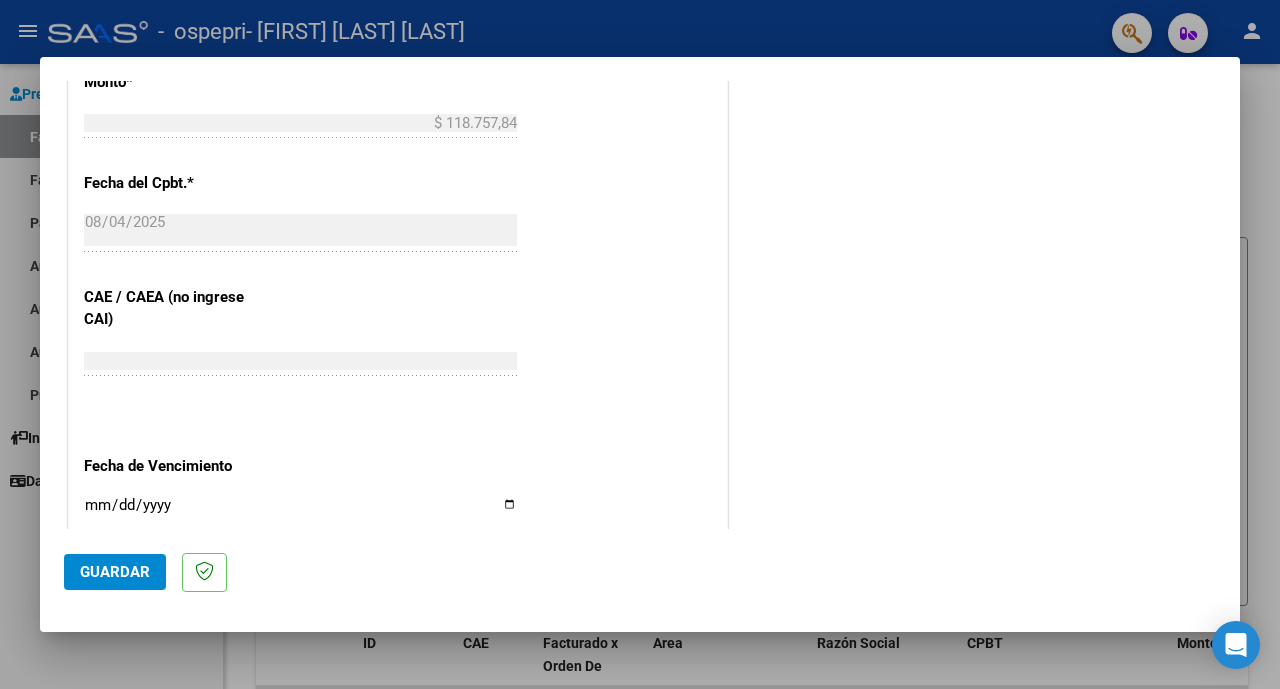 scroll, scrollTop: 1141, scrollLeft: 0, axis: vertical 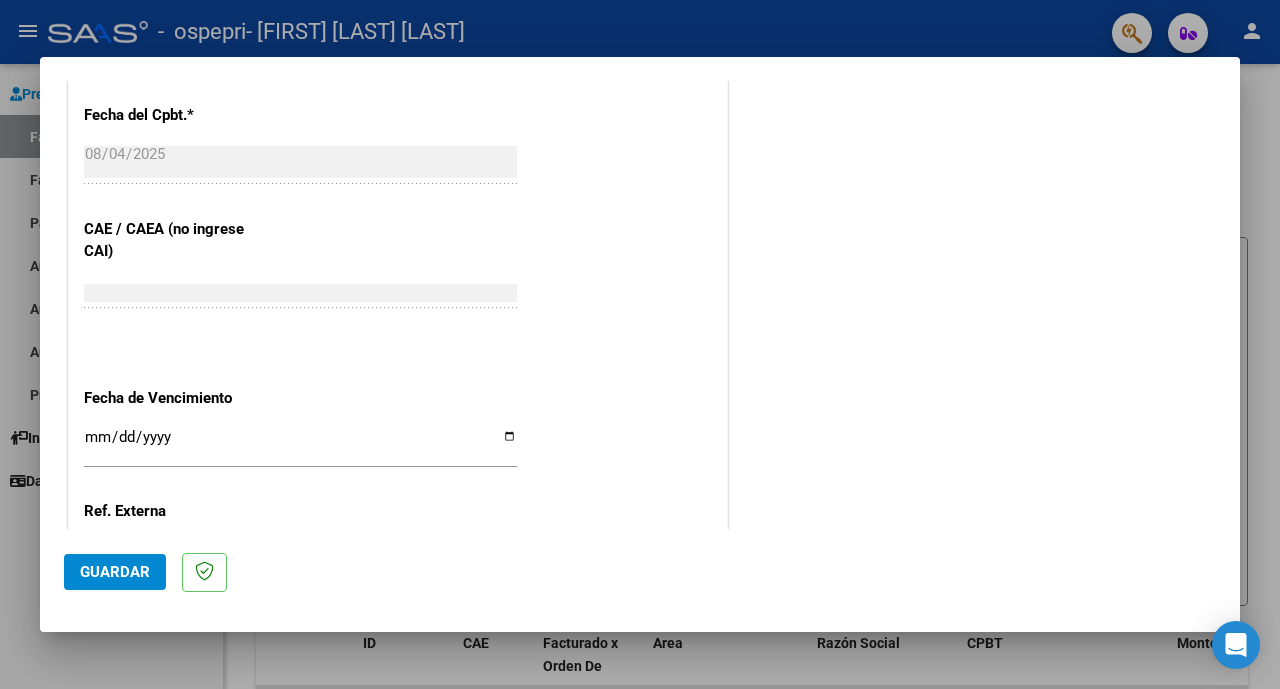 type on "202507" 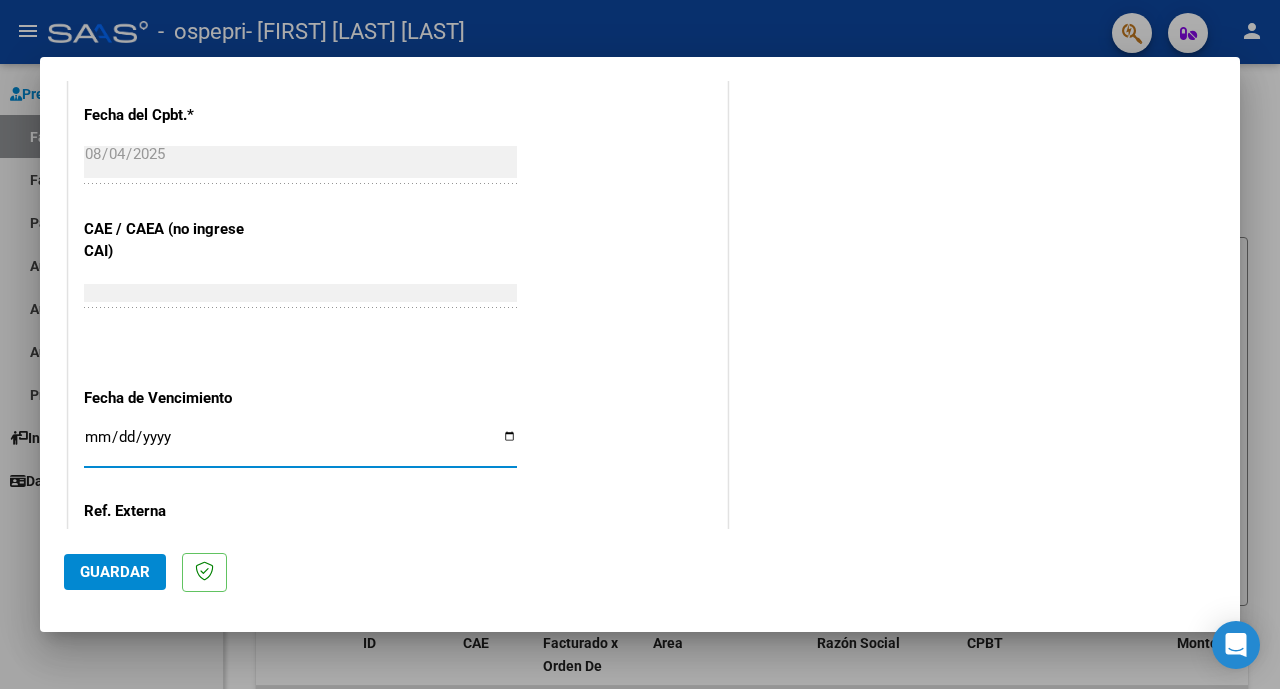 click on "Ingresar la fecha" at bounding box center [300, 445] 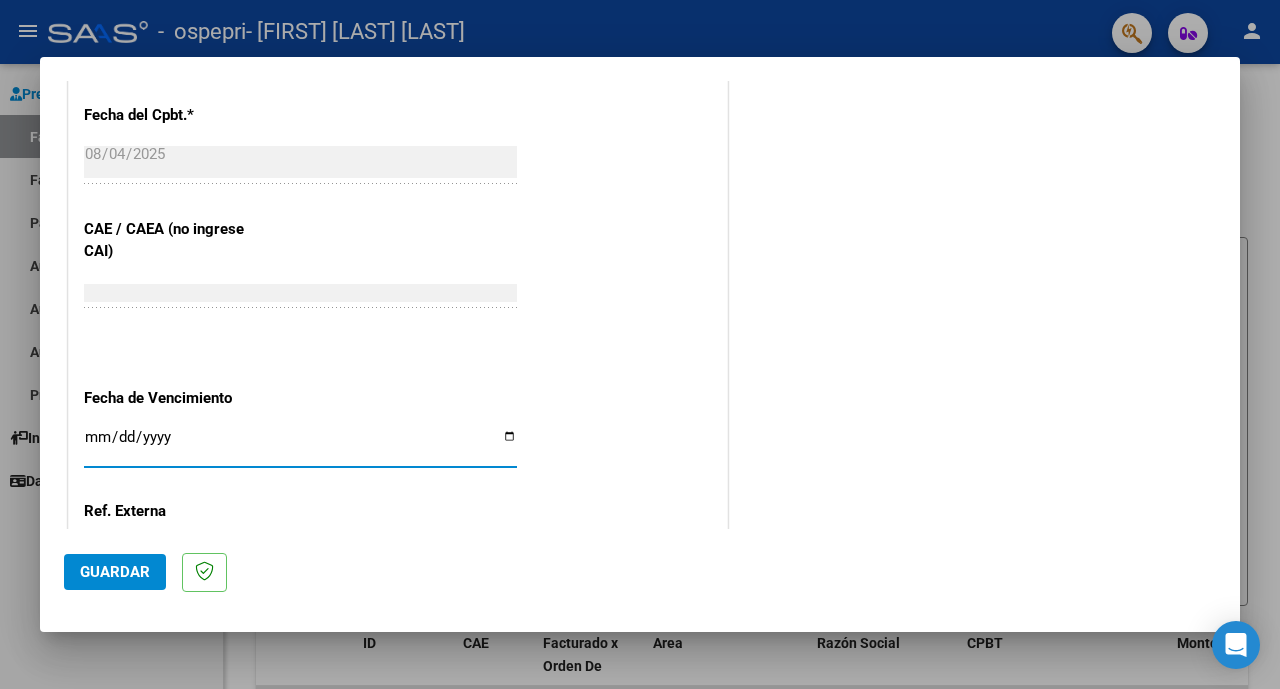 type on "2025-08-14" 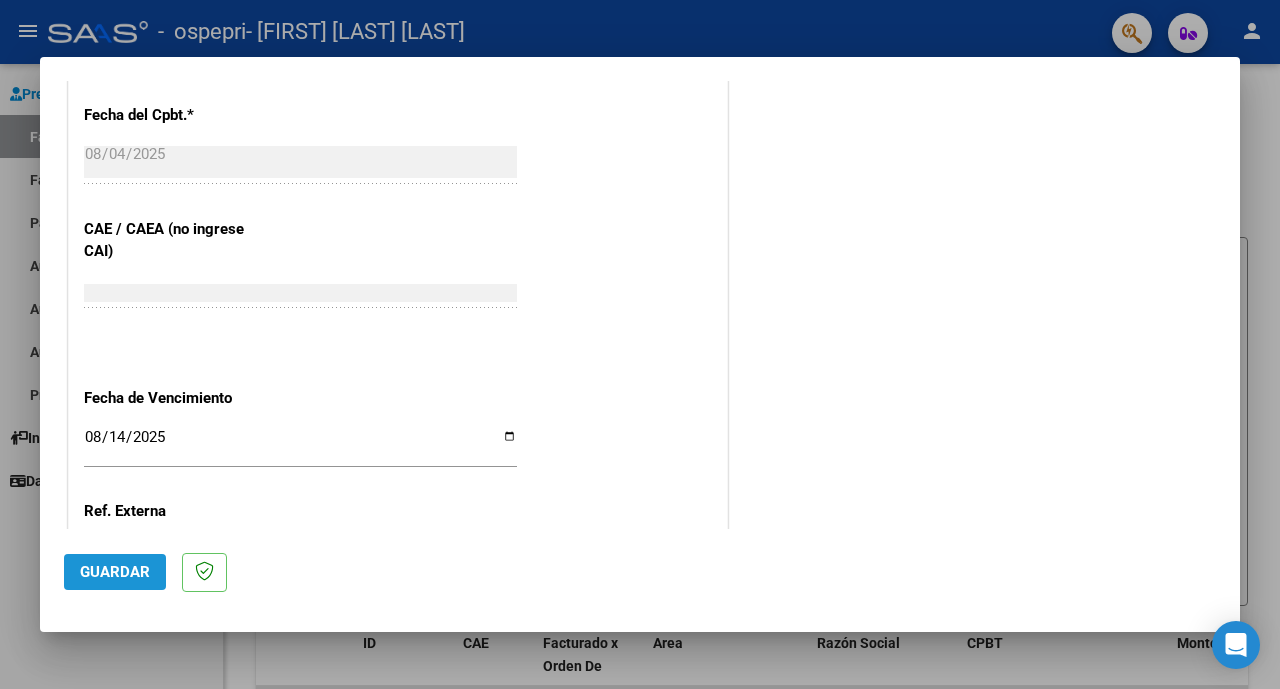 click on "Guardar" 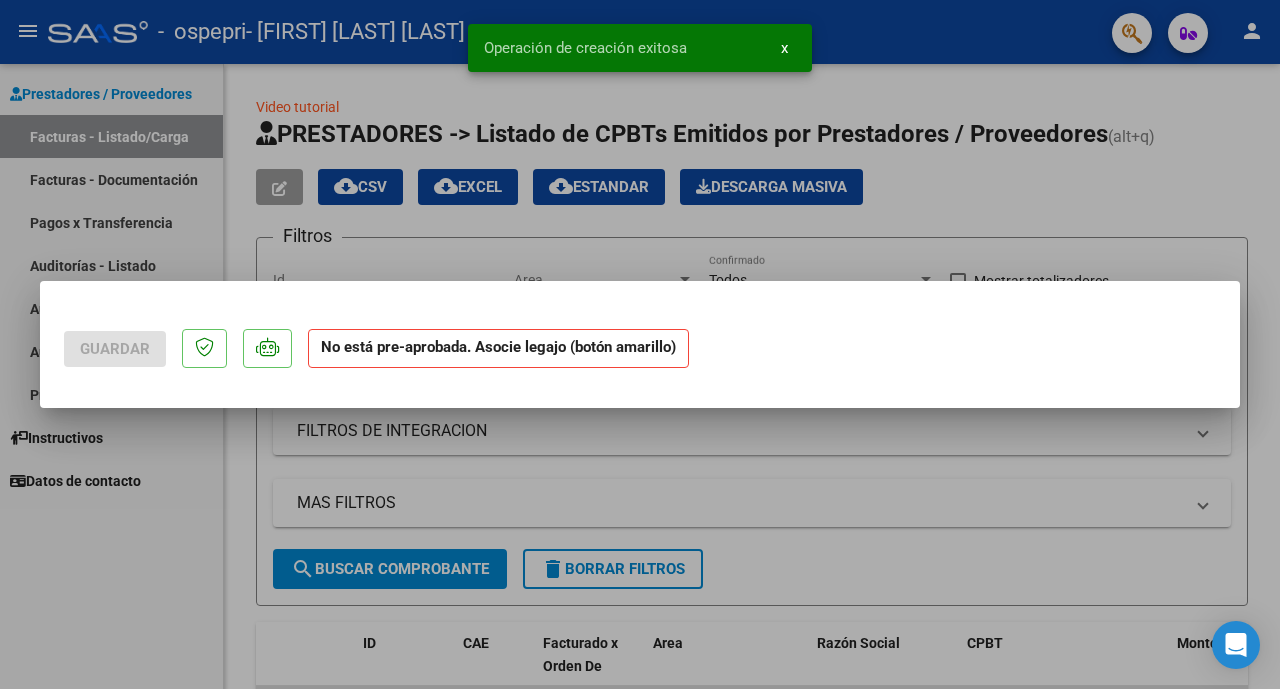 scroll, scrollTop: 0, scrollLeft: 0, axis: both 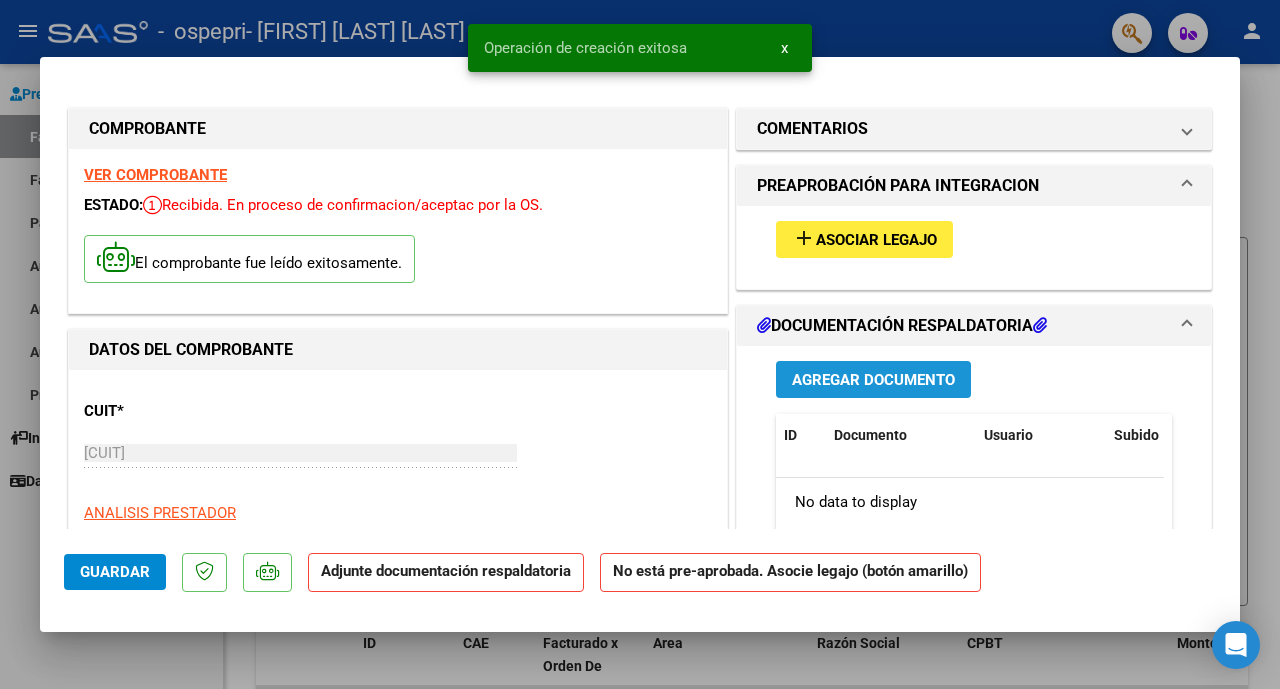 click on "Agregar Documento" at bounding box center (873, 380) 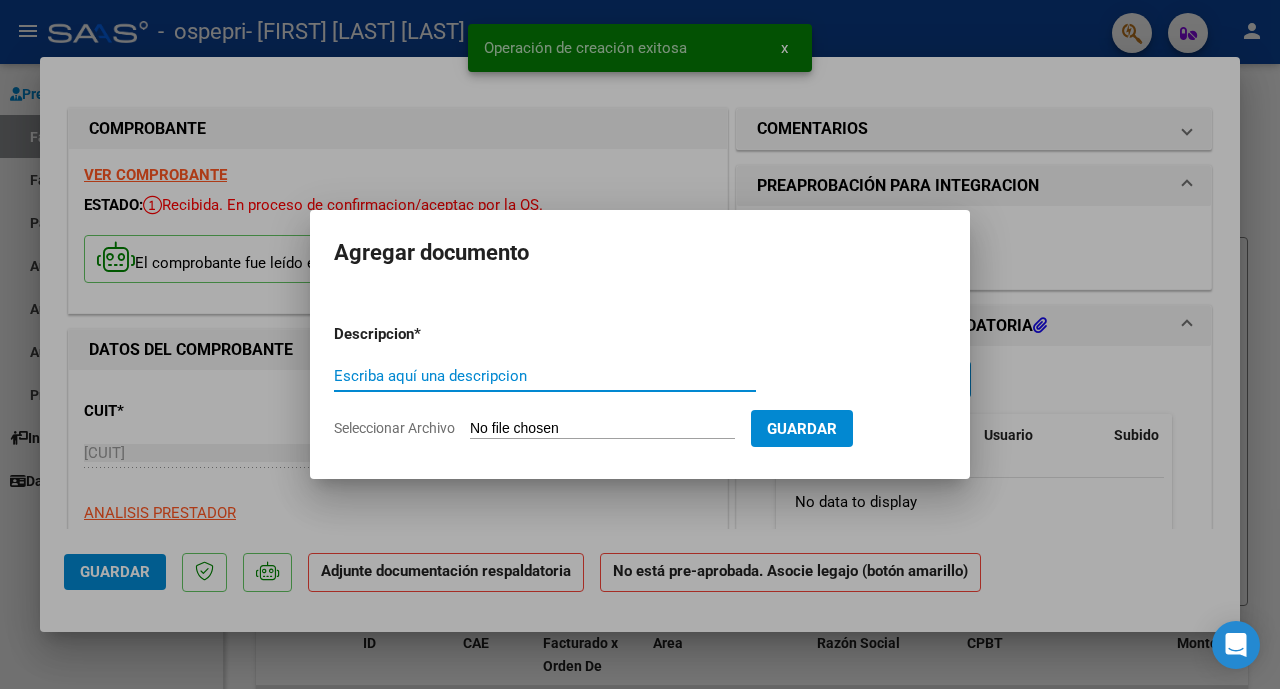 click on "Seleccionar Archivo" at bounding box center [602, 429] 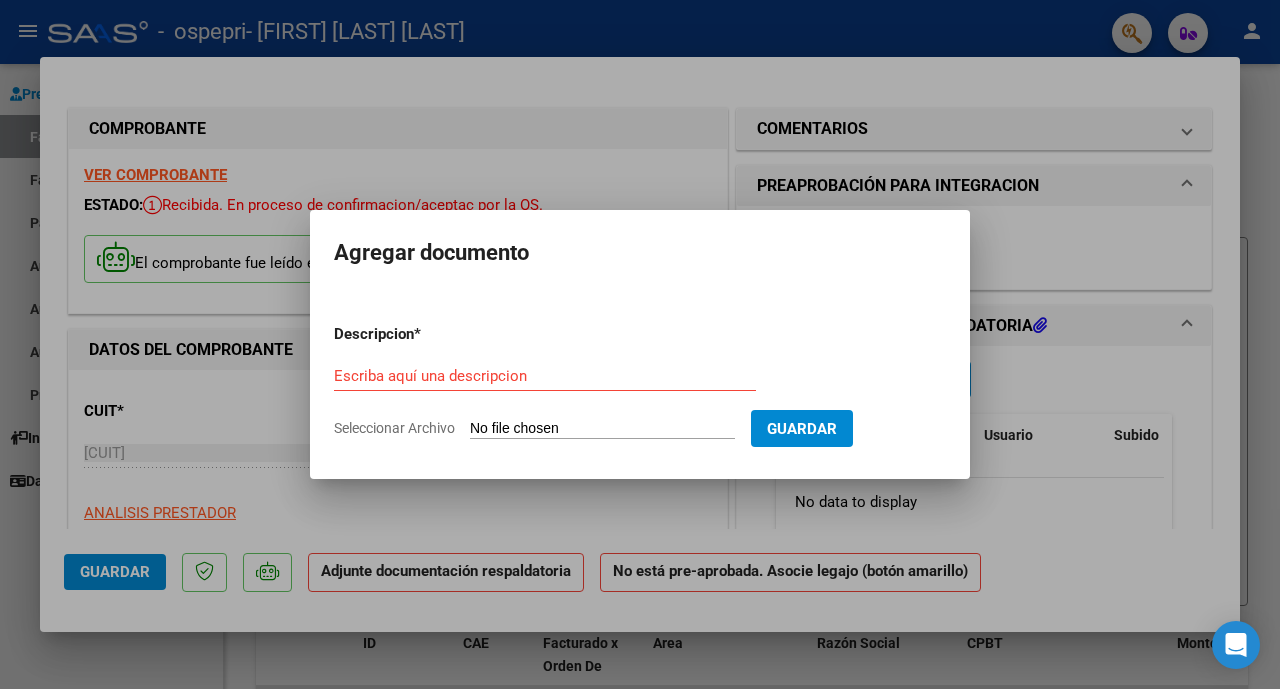 type on "C:\fakepath\[CUIT]_006_00002_00000687.pdf" 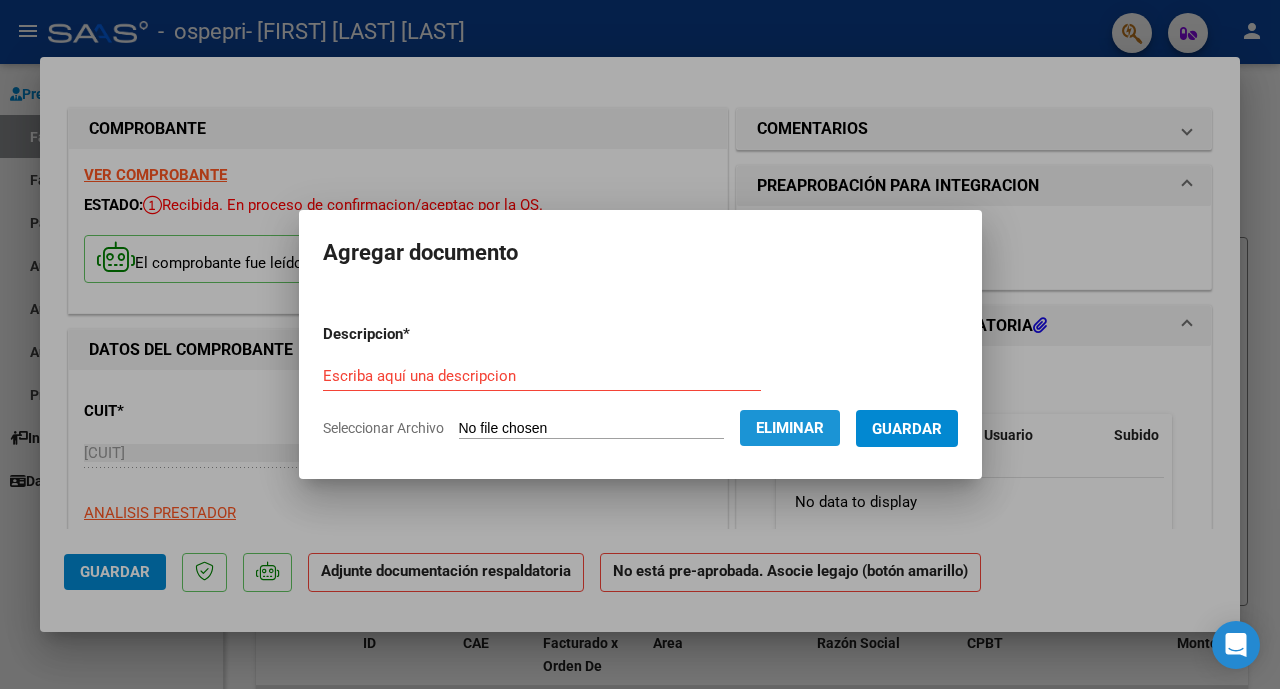 click on "Eliminar" 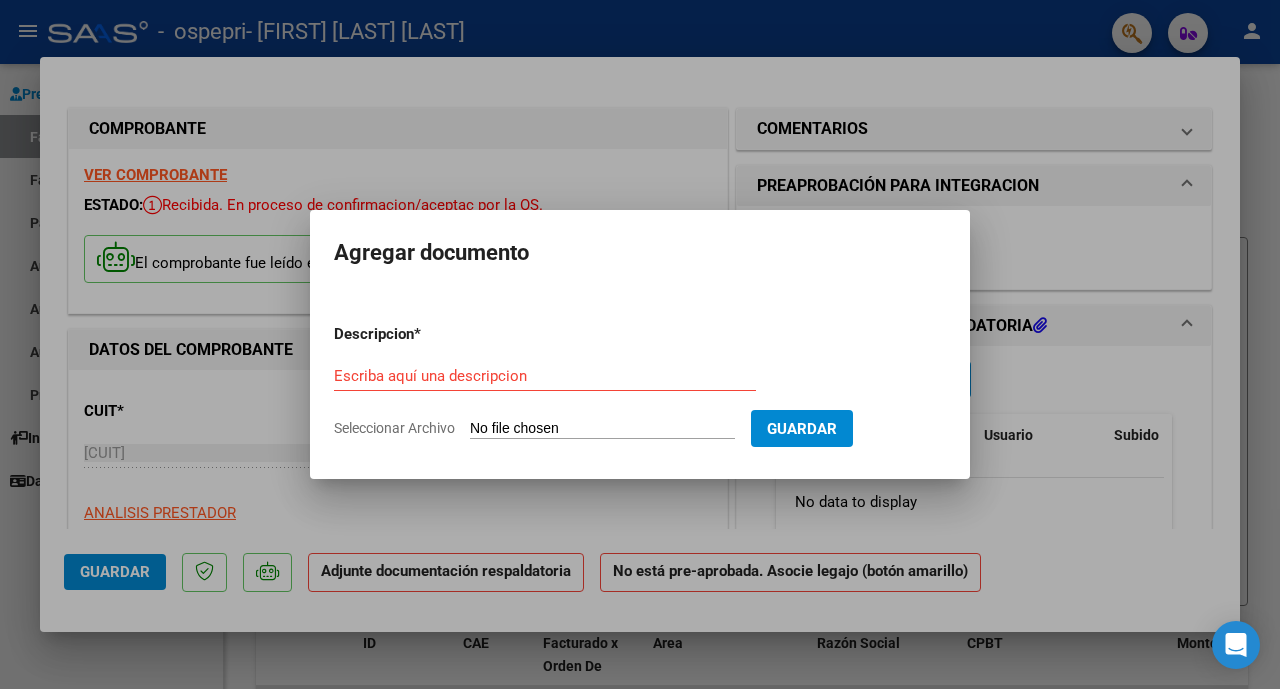 click on "Seleccionar Archivo" at bounding box center [602, 429] 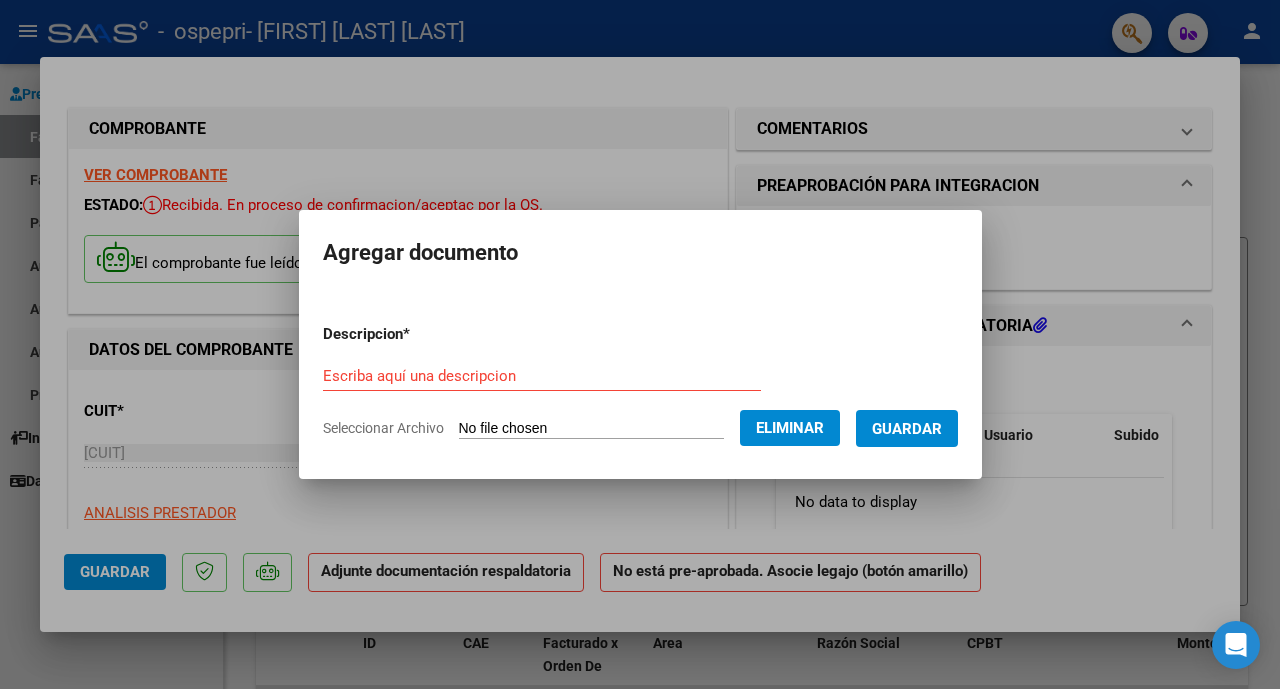 click on "Escriba aquí una descripcion" at bounding box center (542, 376) 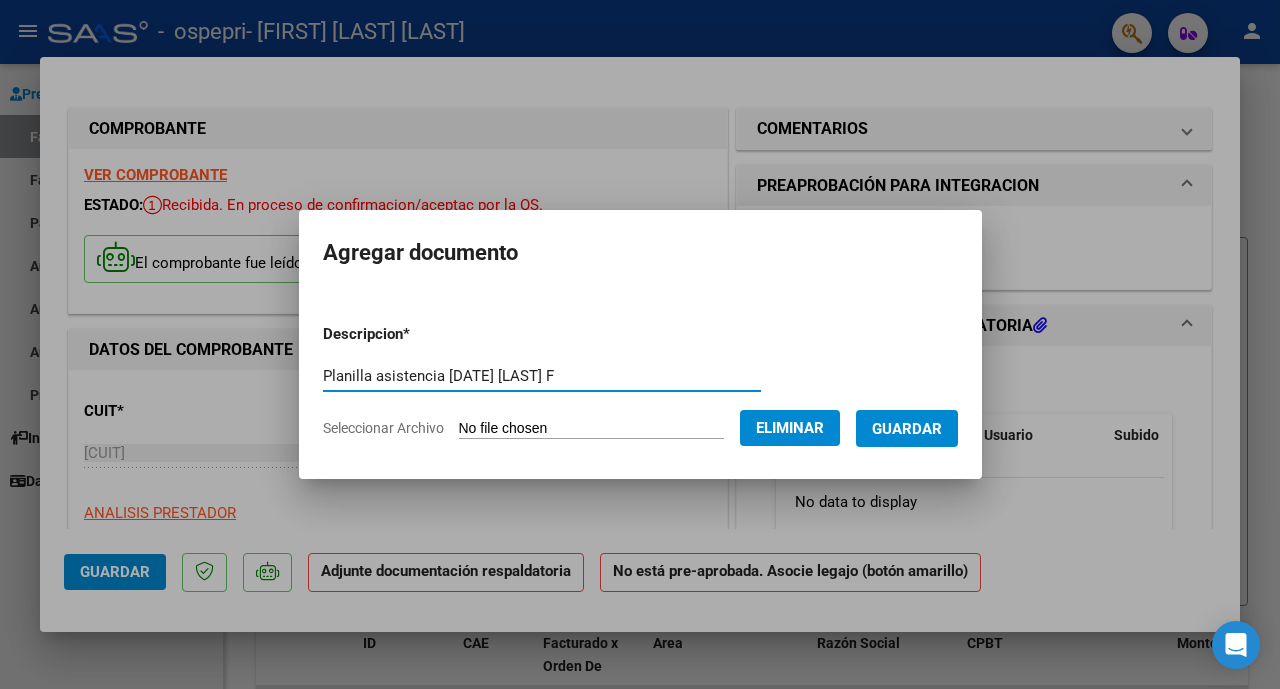 type on "Planilla asistencia [DATE] [LAST] F" 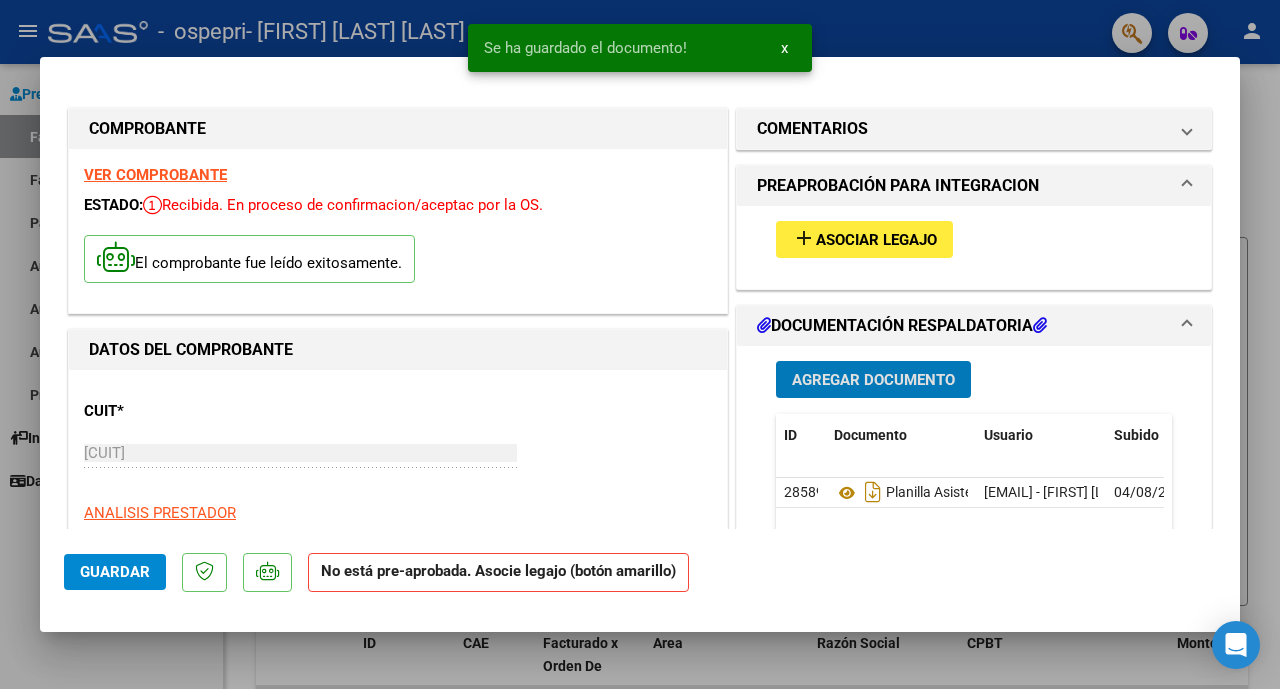 click on "Asociar Legajo" at bounding box center [876, 240] 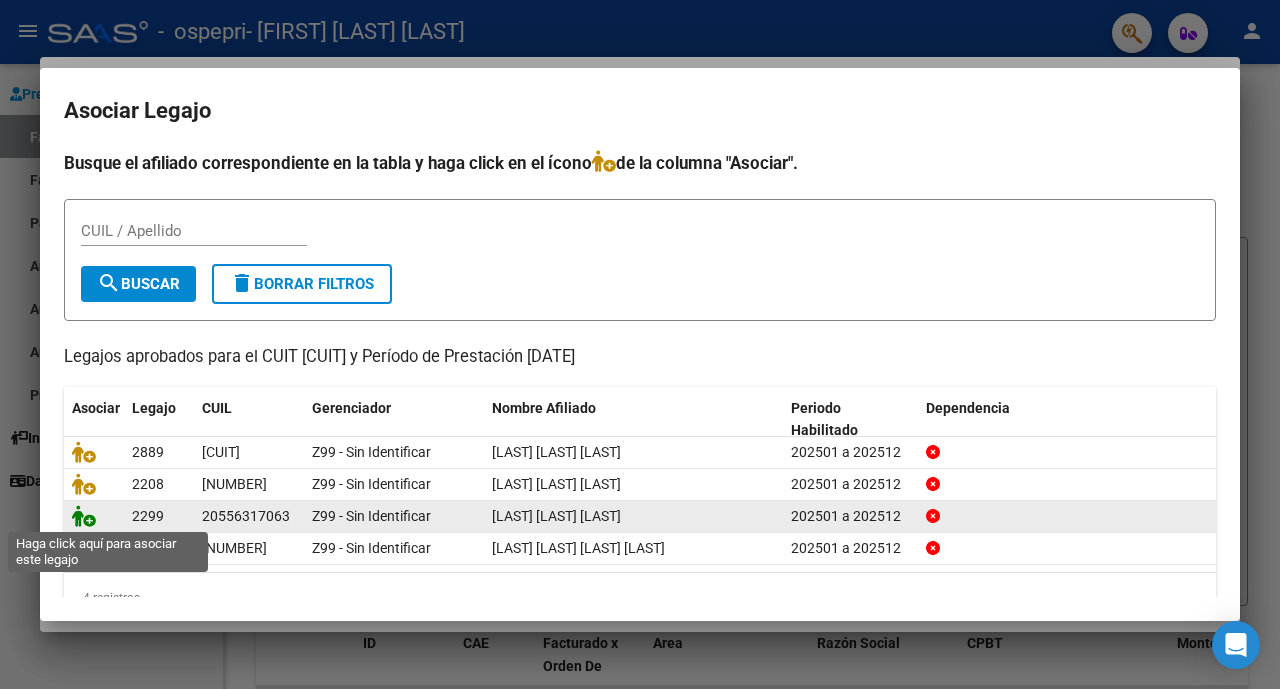 click 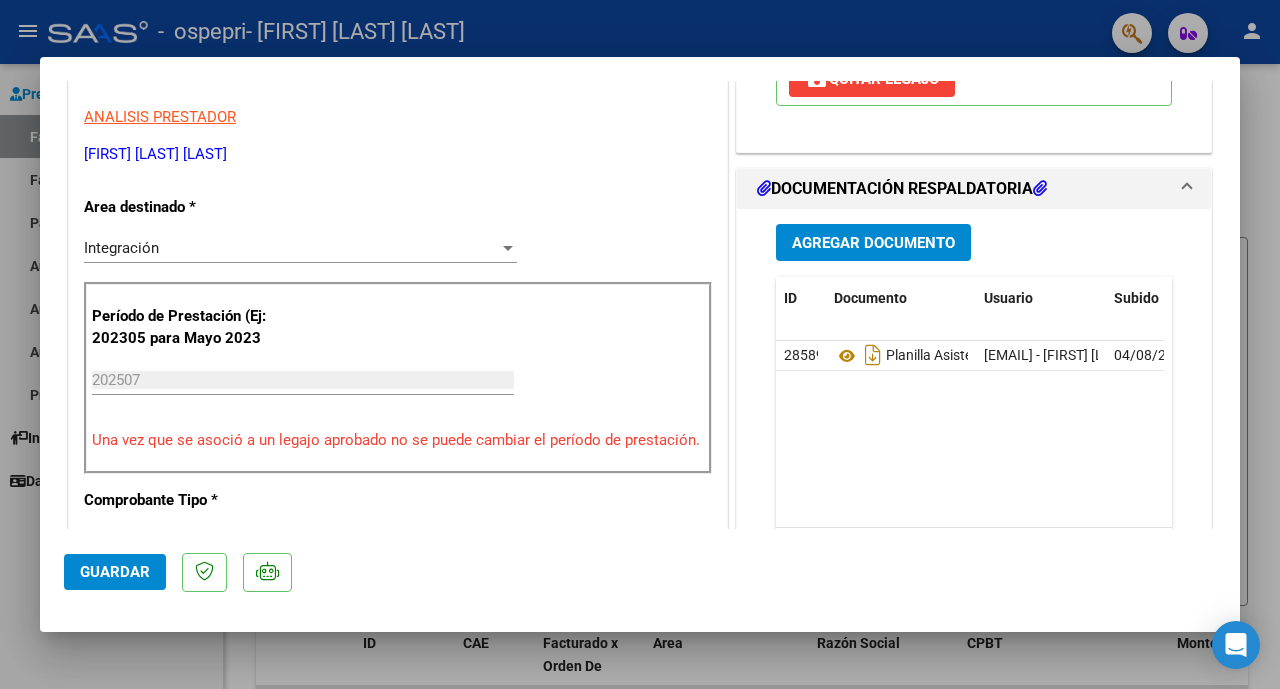 scroll, scrollTop: 470, scrollLeft: 0, axis: vertical 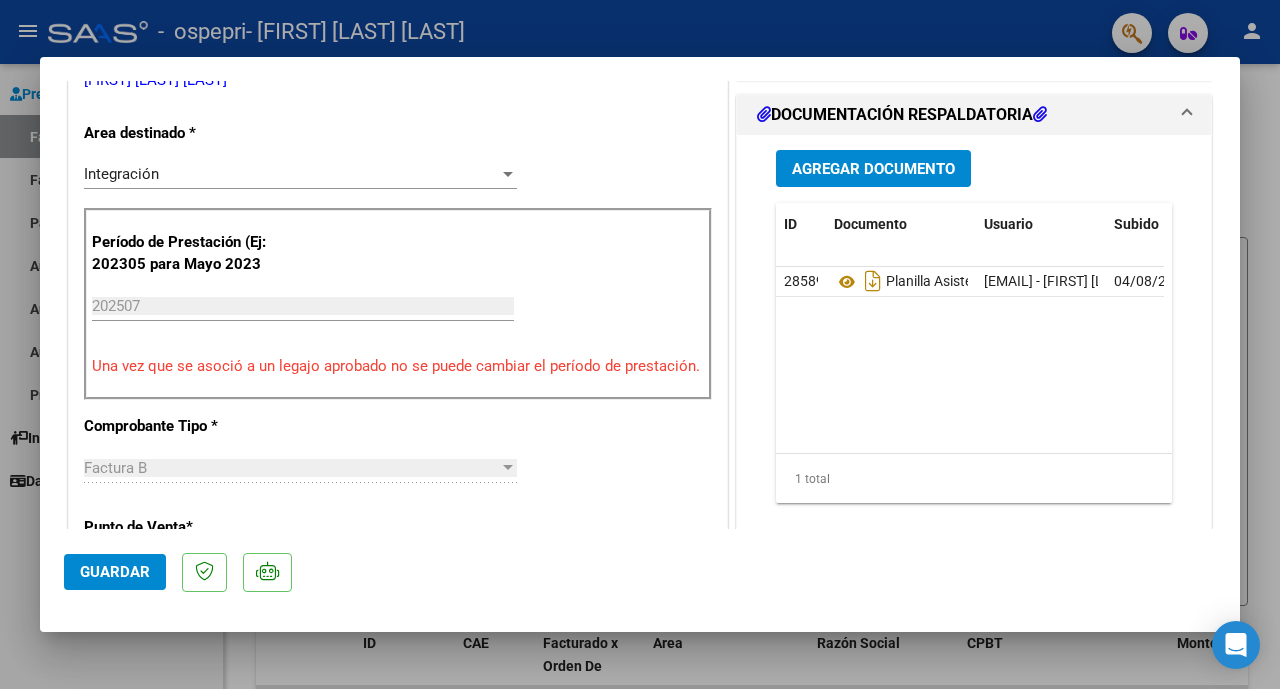 drag, startPoint x: 114, startPoint y: 572, endPoint x: 104, endPoint y: 566, distance: 11.661903 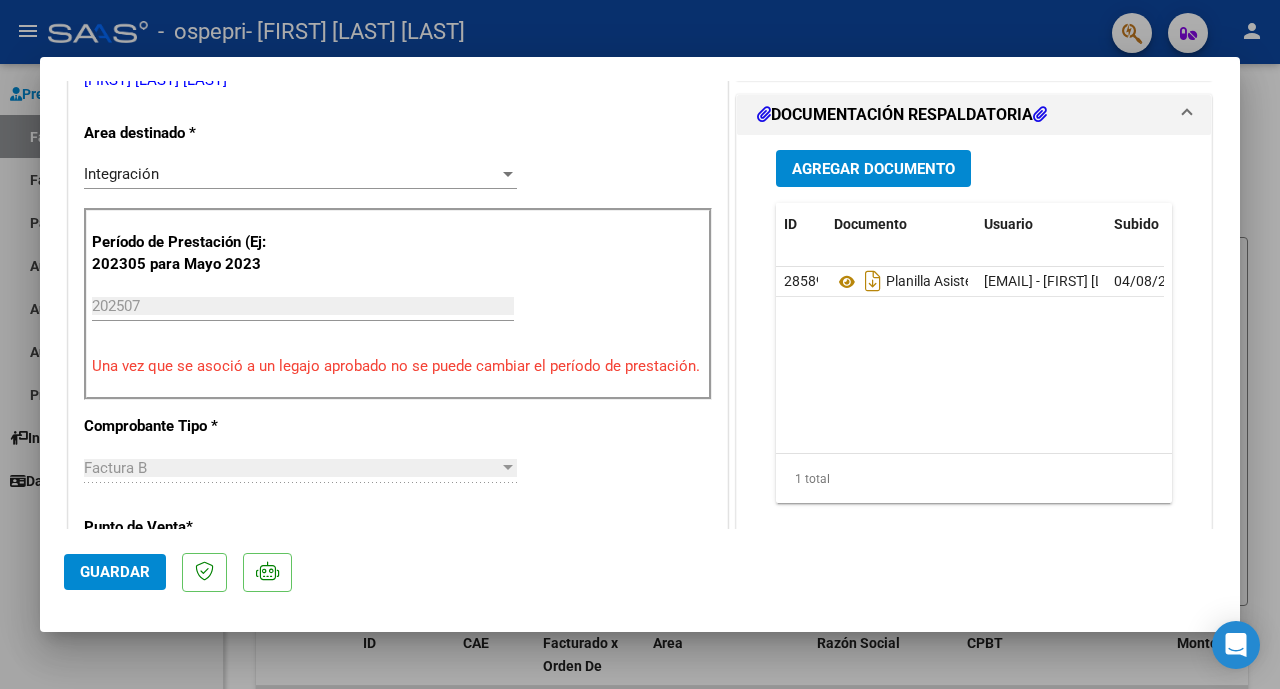 click at bounding box center [640, 344] 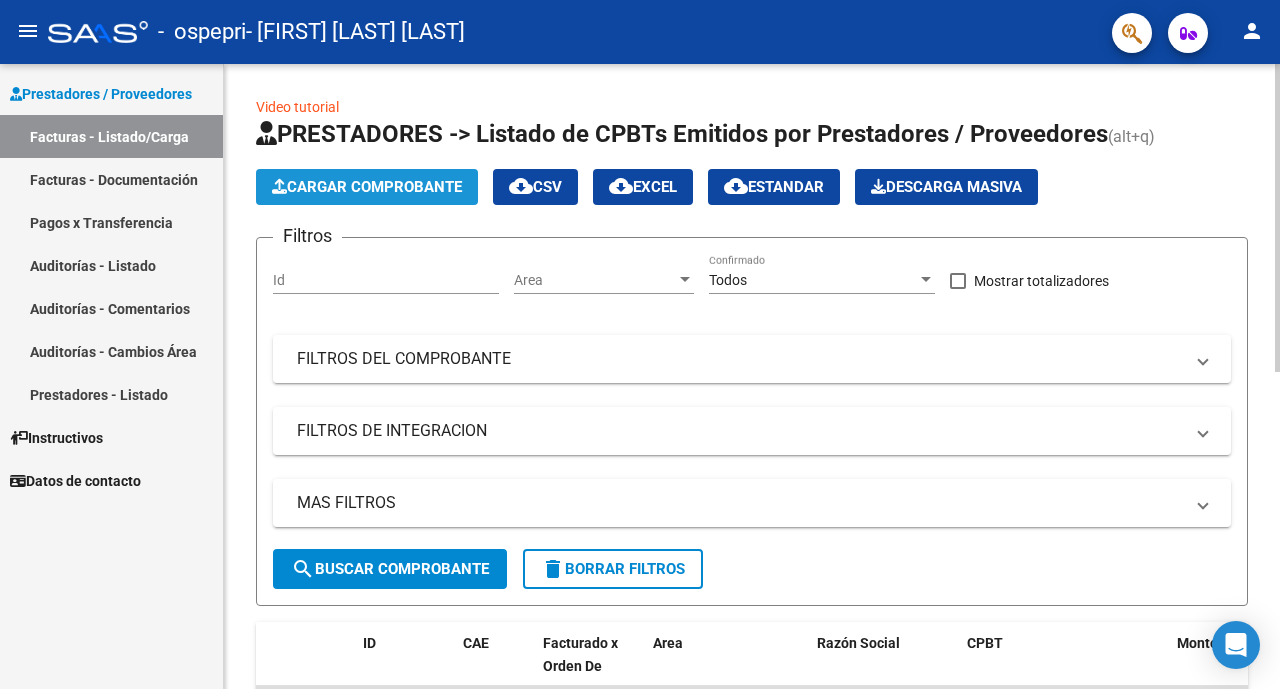 click on "Cargar Comprobante" 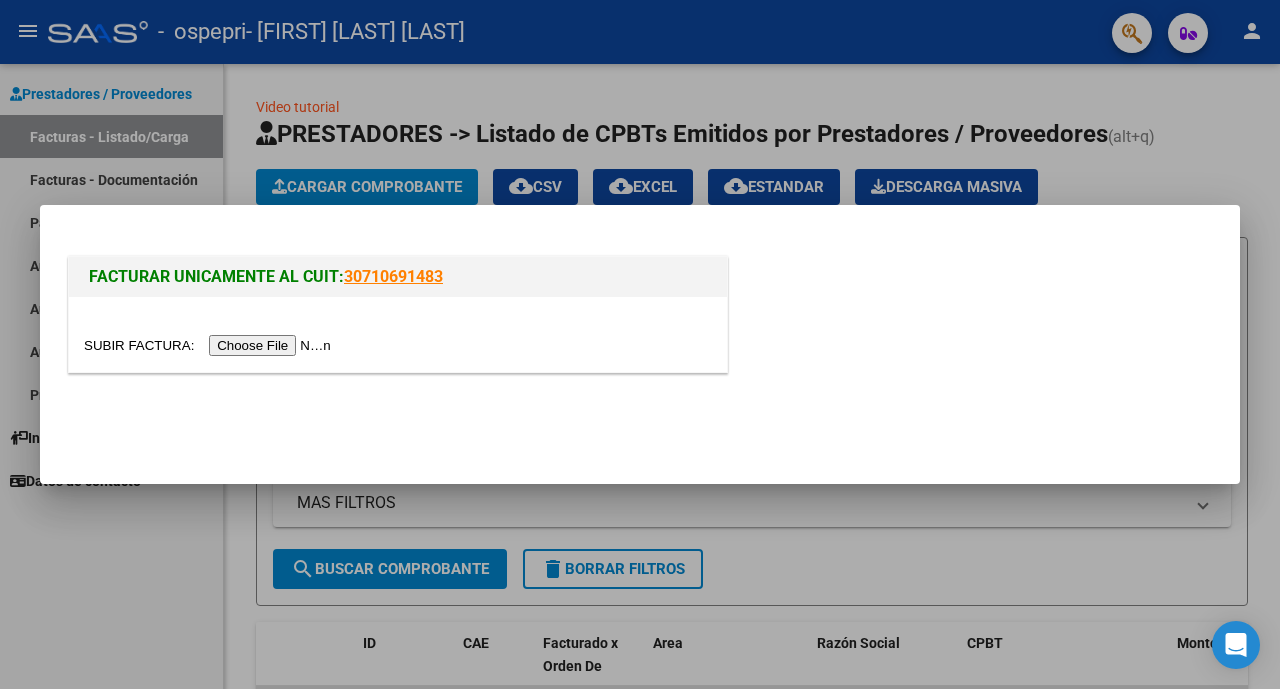 click at bounding box center (210, 345) 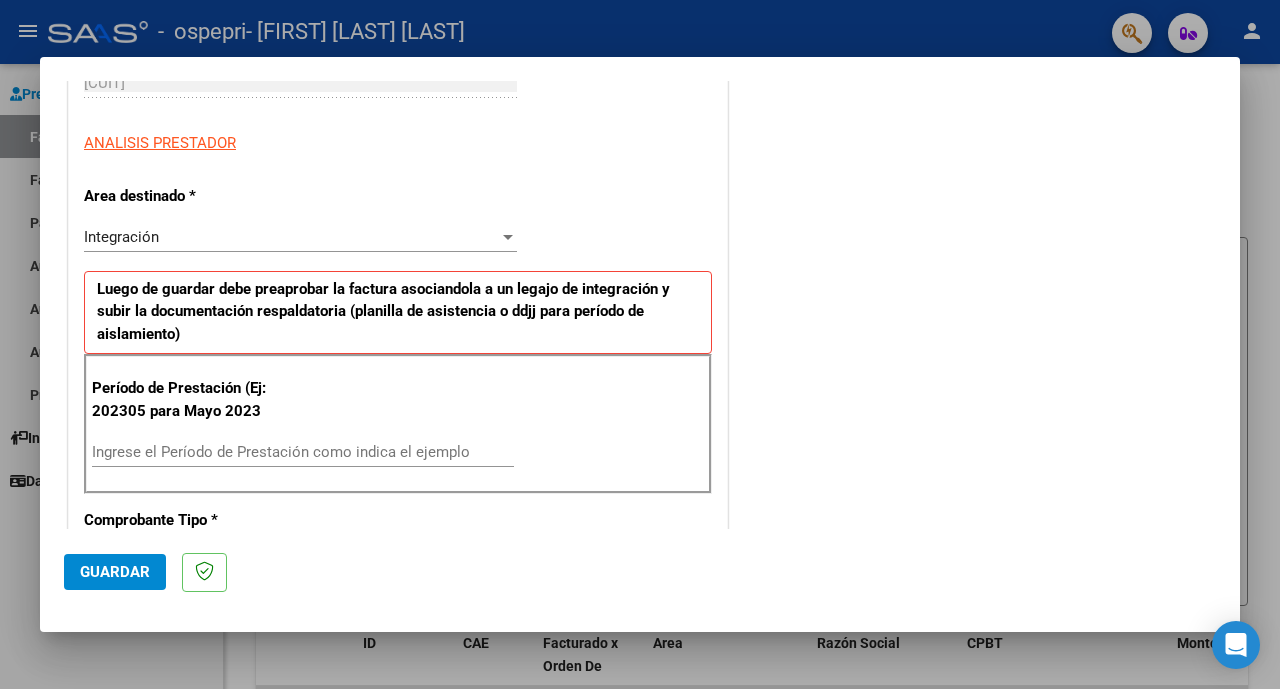 scroll, scrollTop: 335, scrollLeft: 0, axis: vertical 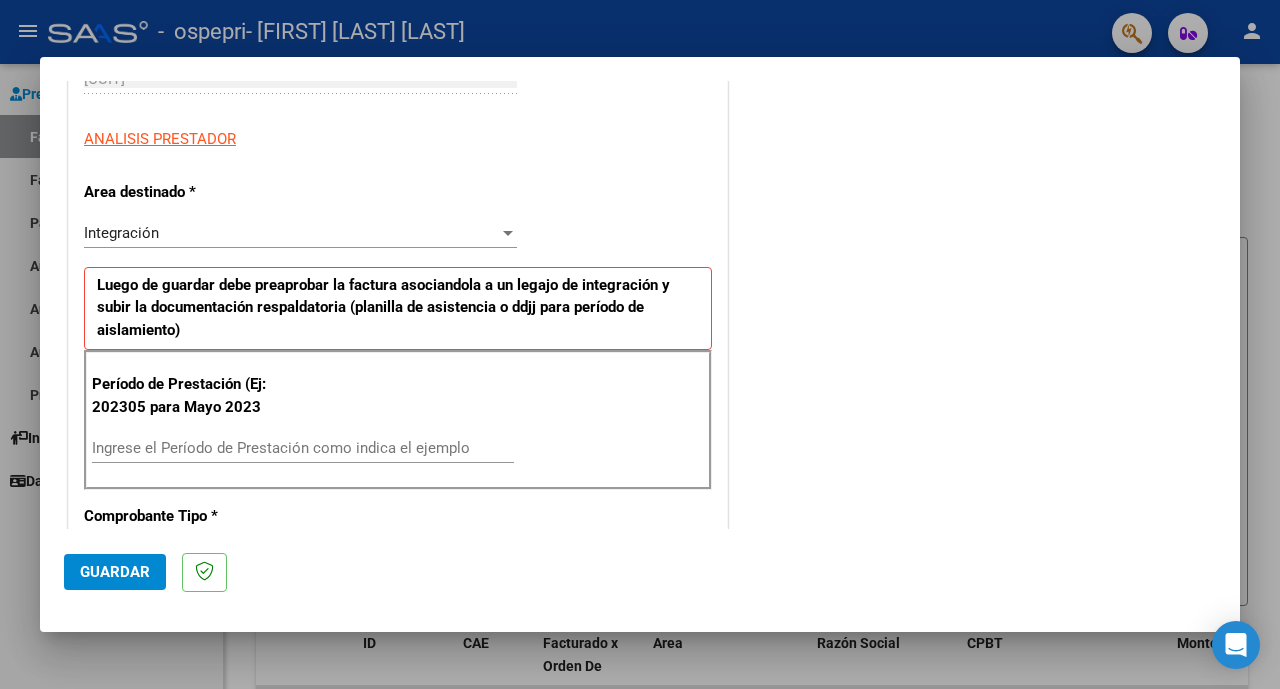 click on "Ingrese el Período de Prestación como indica el ejemplo" at bounding box center (303, 448) 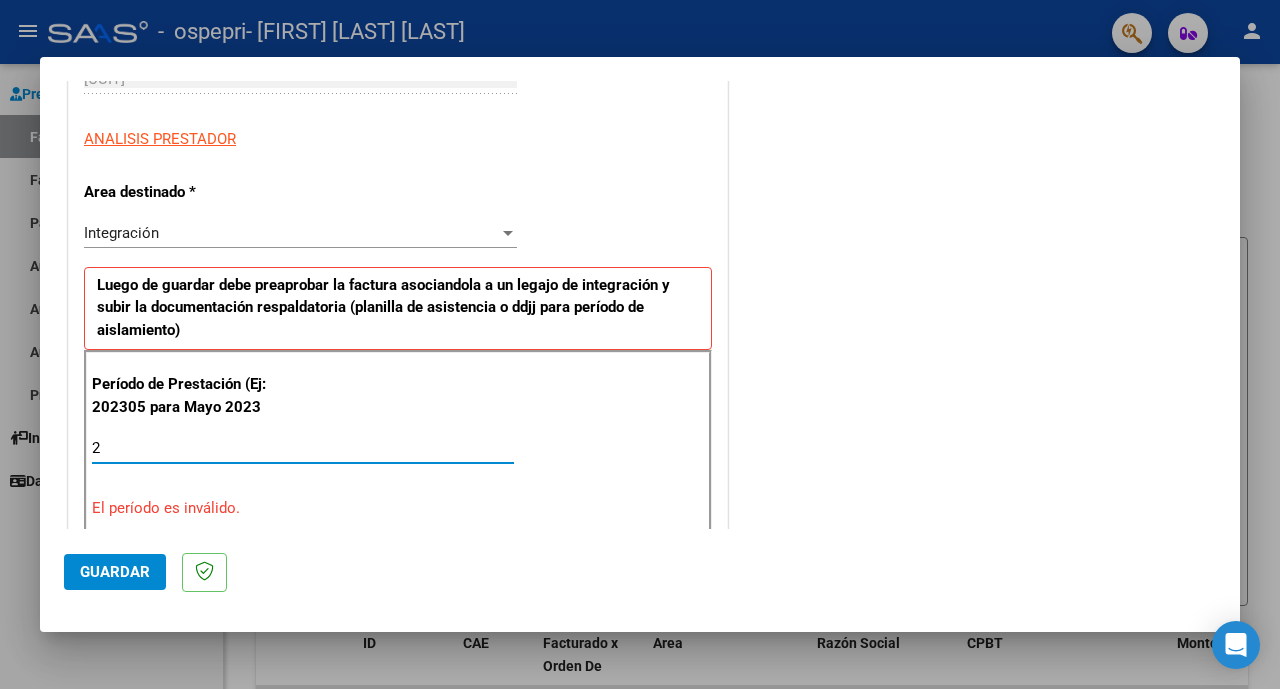 scroll, scrollTop: 336, scrollLeft: 0, axis: vertical 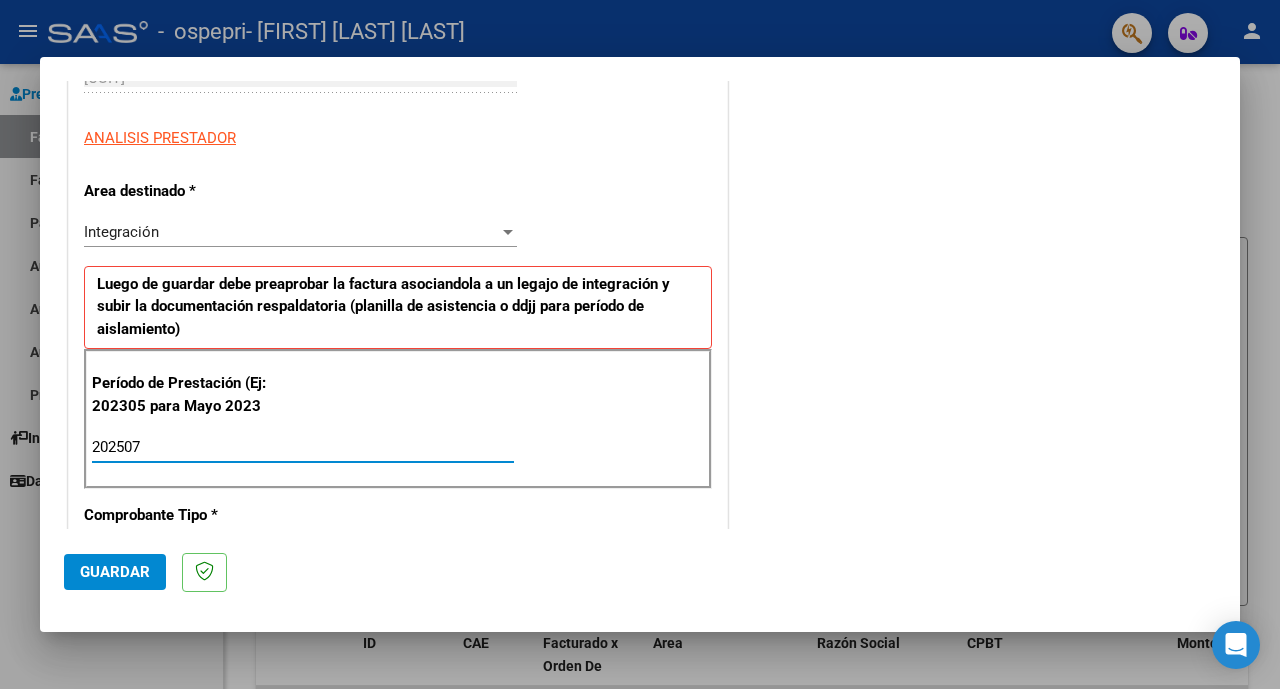type on "202507" 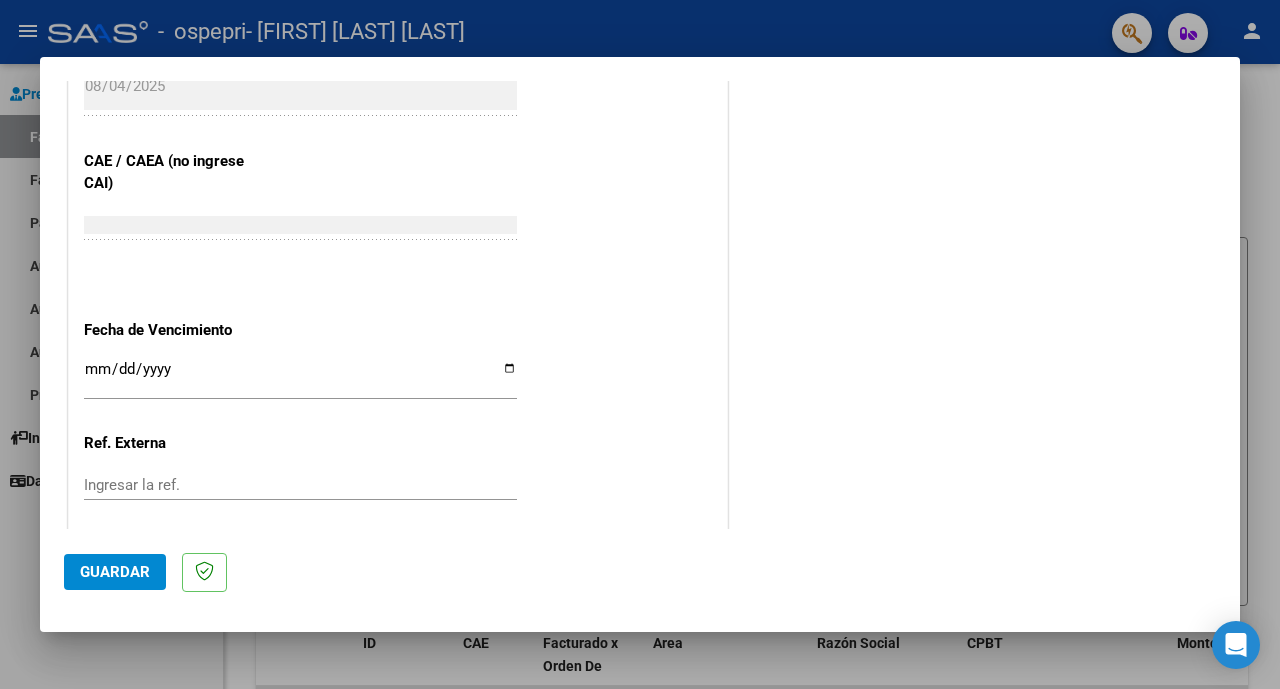 scroll, scrollTop: 1209, scrollLeft: 0, axis: vertical 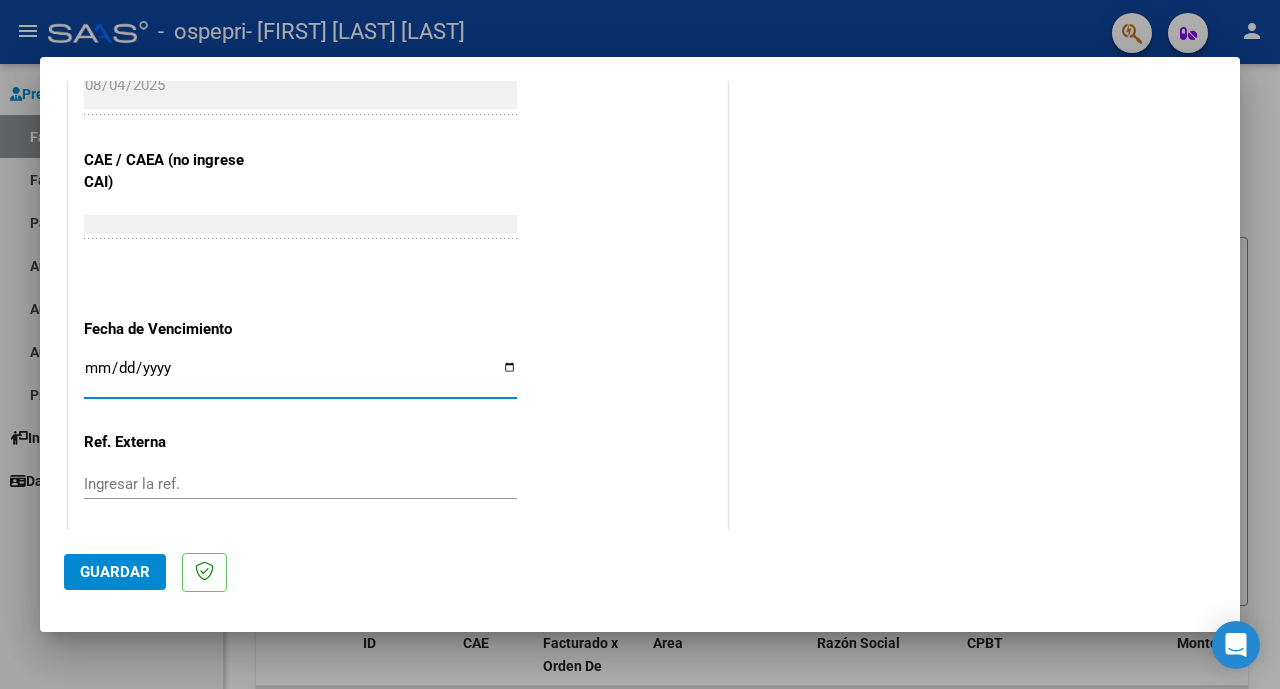 type on "2025-08-14" 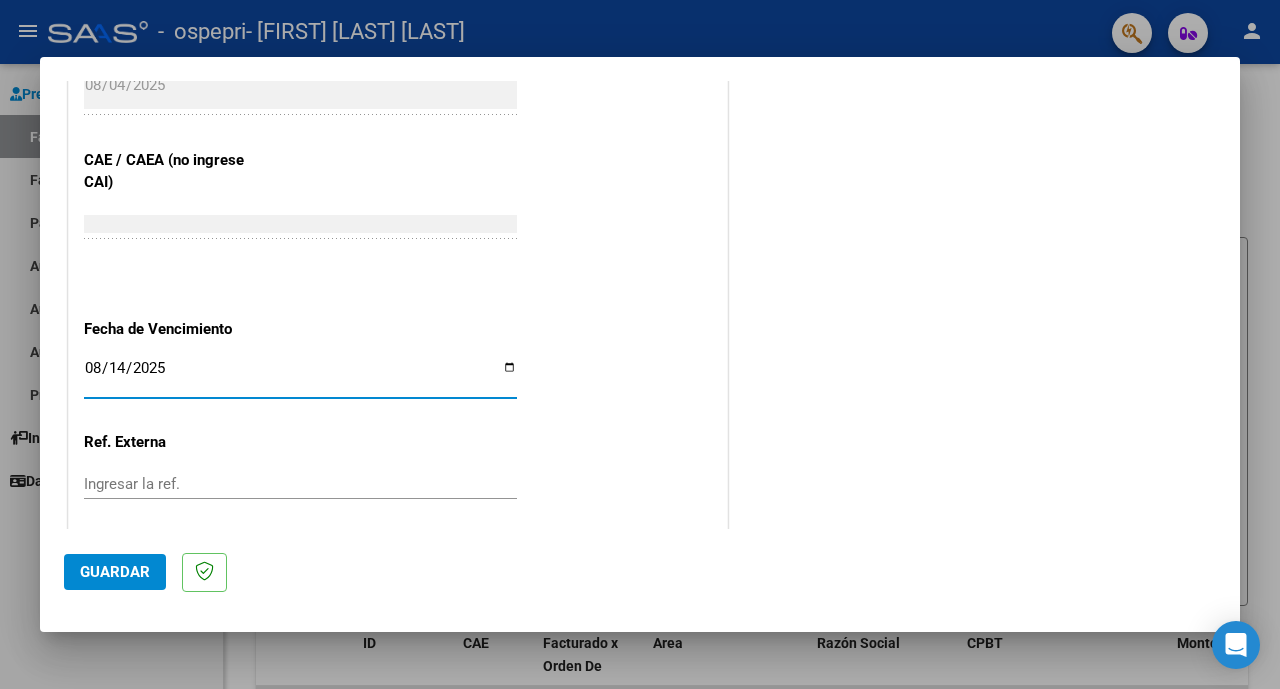 click on "Guardar" 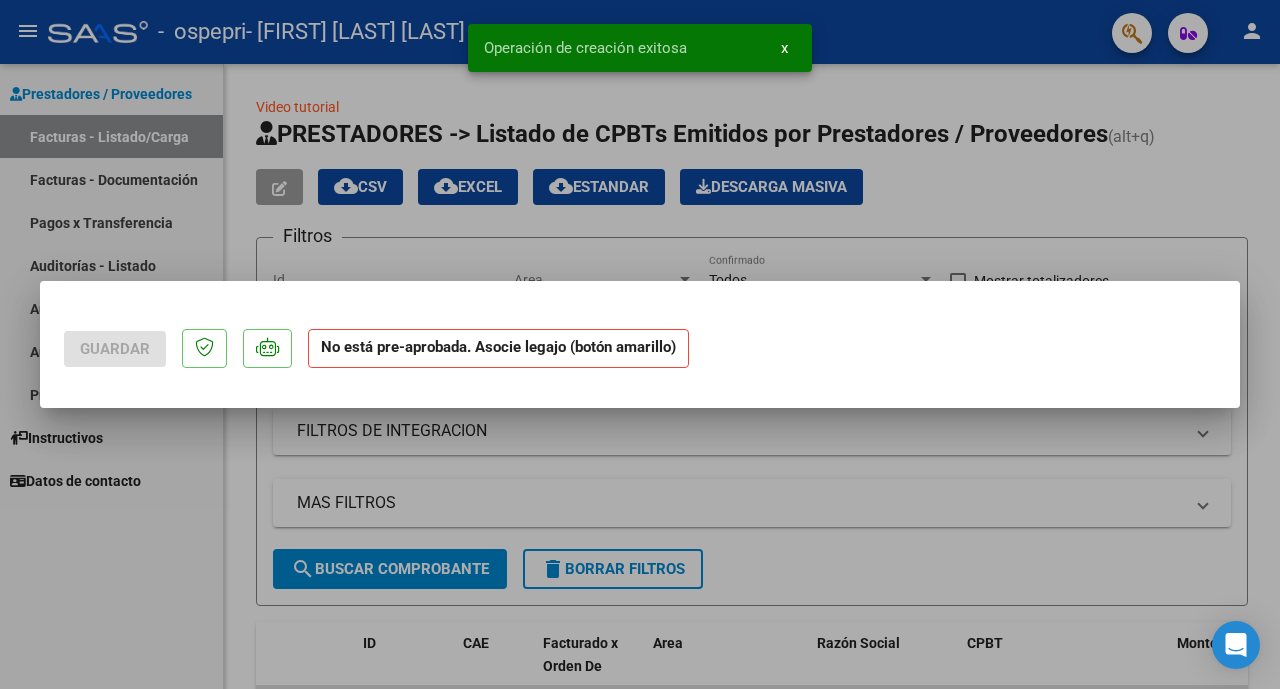 scroll, scrollTop: 0, scrollLeft: 0, axis: both 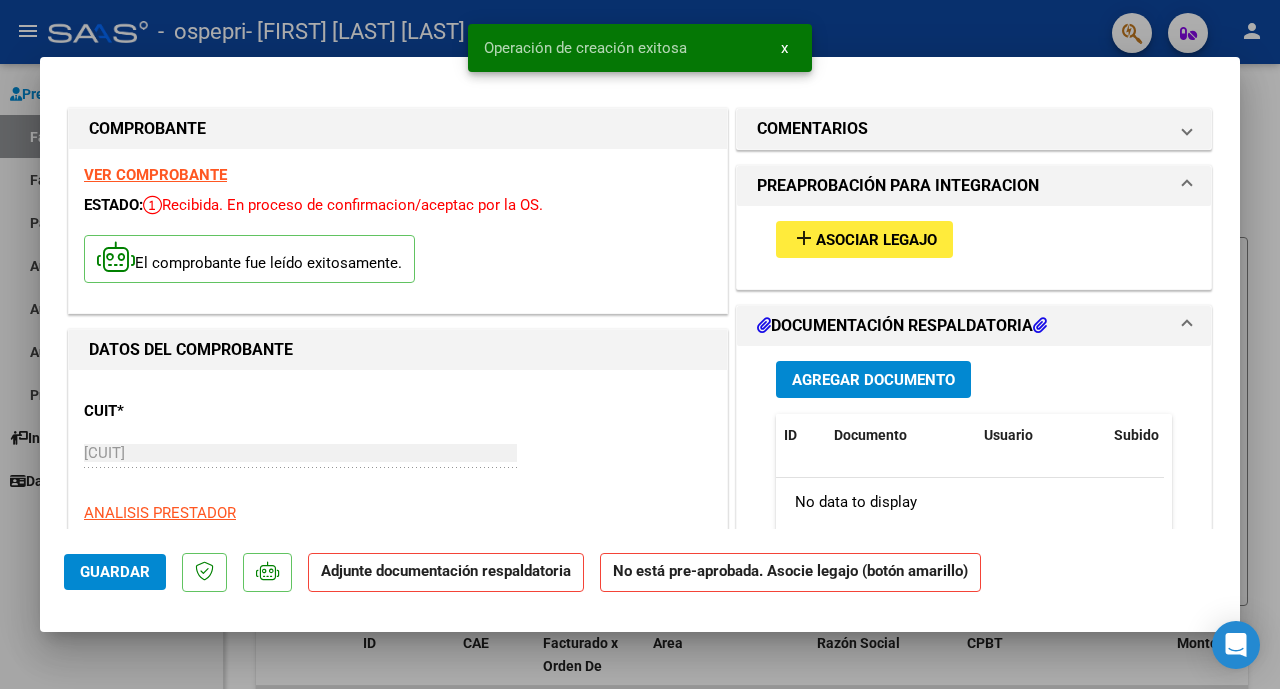 click on "Agregar Documento" at bounding box center (873, 379) 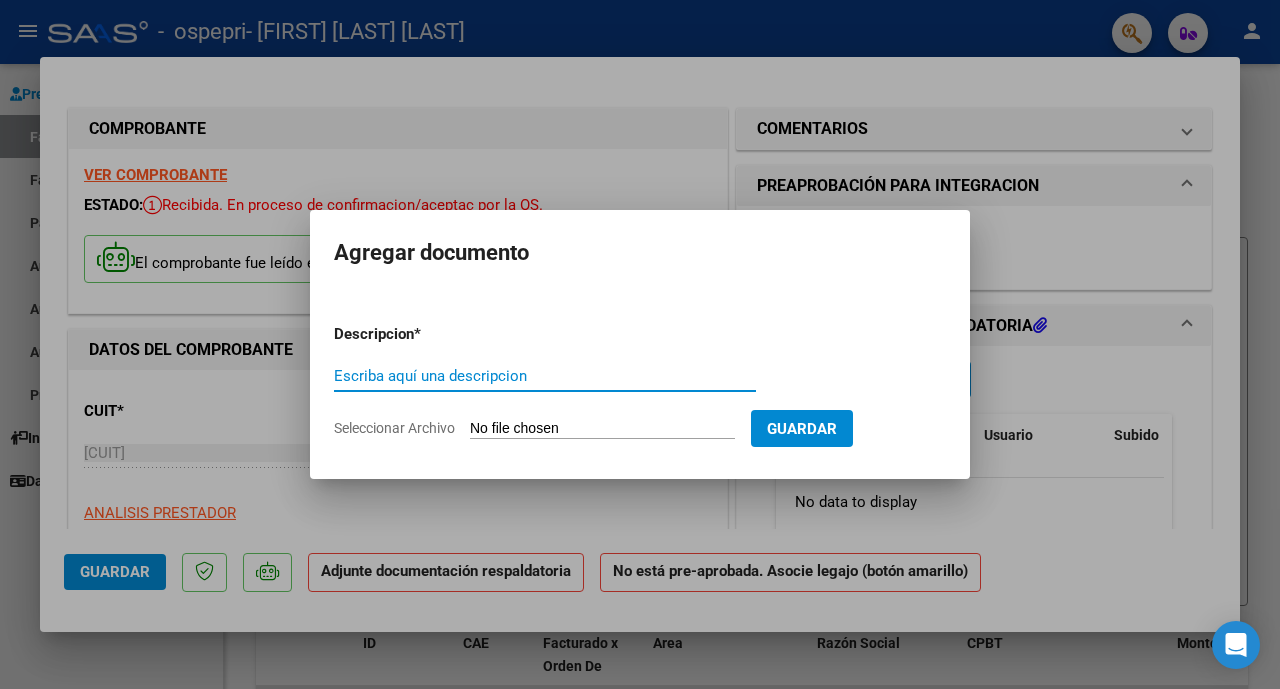 click on "Seleccionar Archivo" at bounding box center (602, 429) 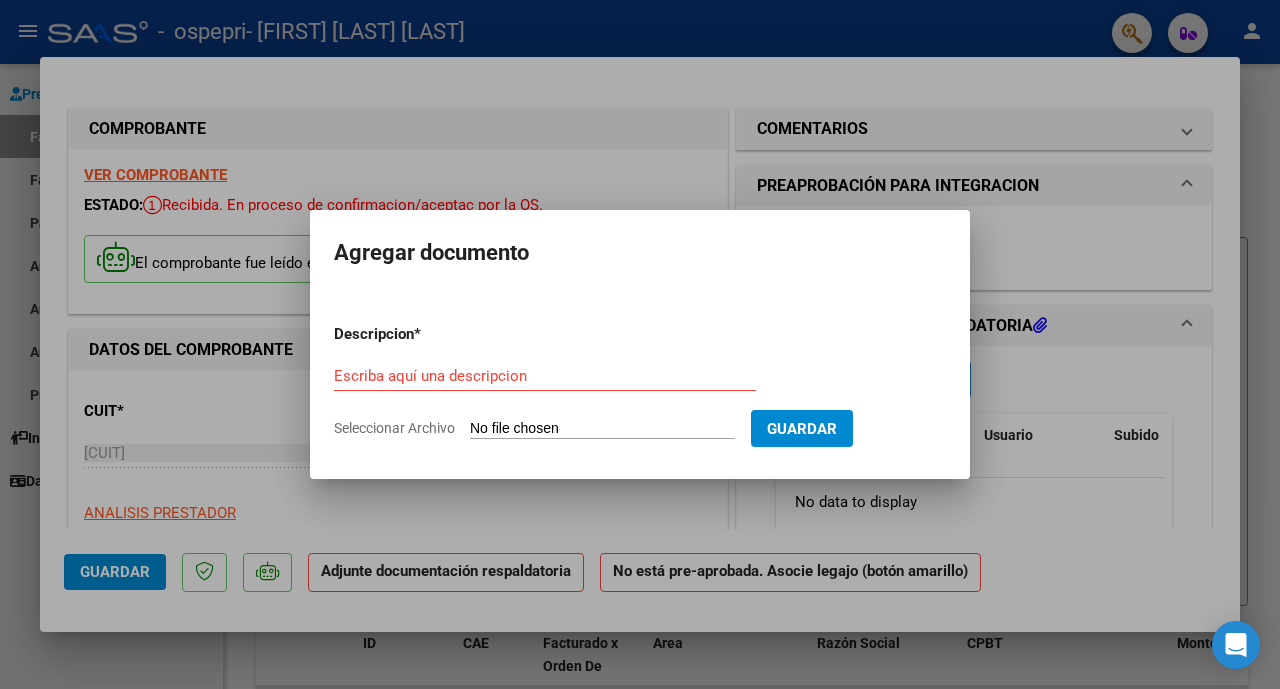 type on "C:\fakepath\[LAST] J asistencia [DATE].pdf" 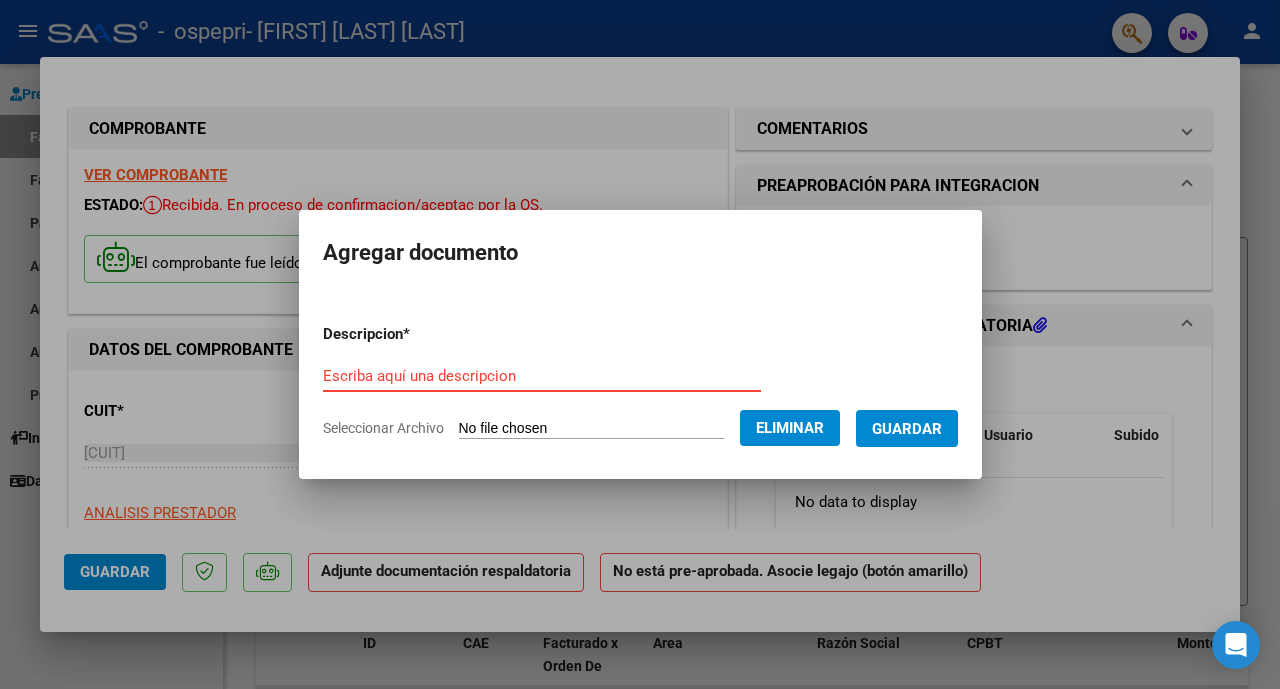 click on "Escriba aquí una descripcion" at bounding box center [542, 376] 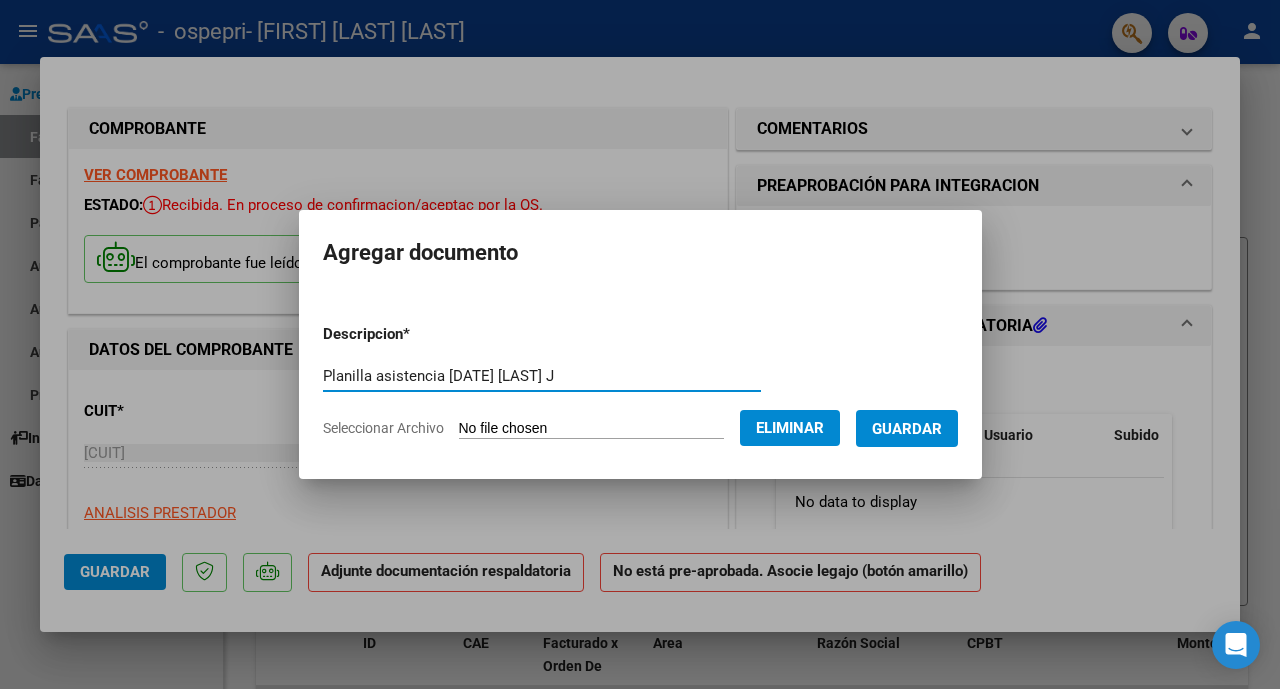 type on "Planilla asistencia [DATE] [LAST] J" 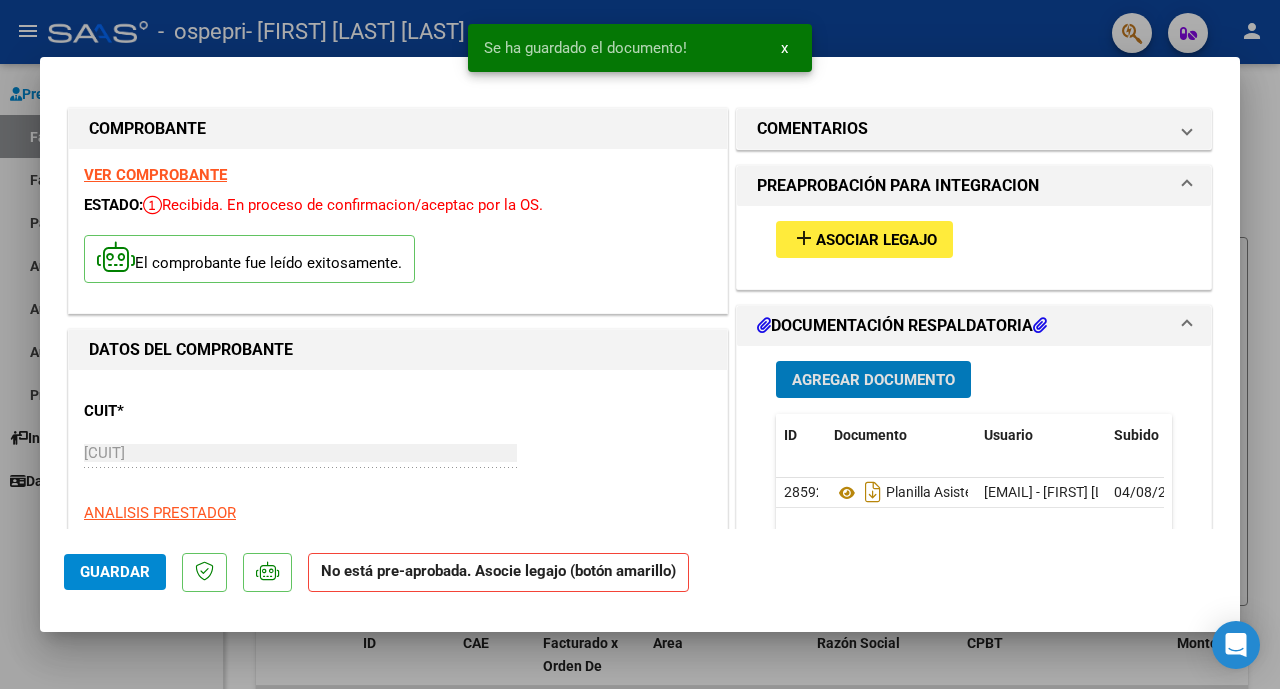 click on "Asociar Legajo" at bounding box center (876, 240) 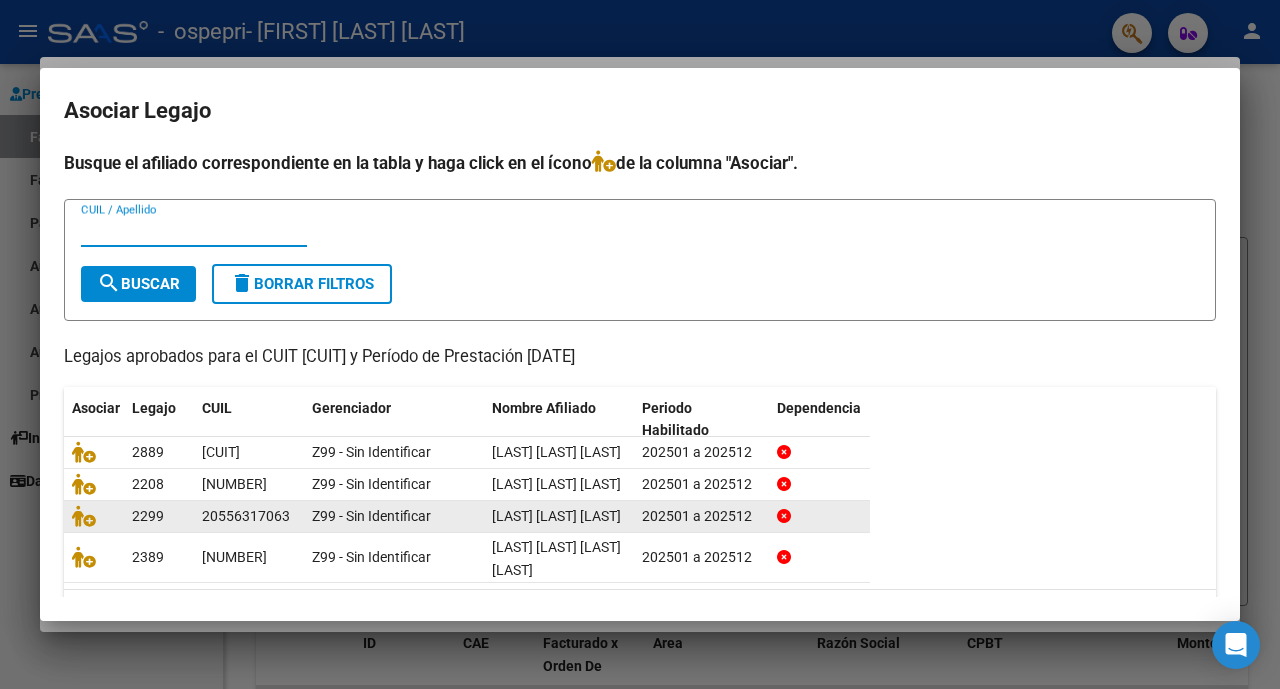 scroll, scrollTop: 3, scrollLeft: 0, axis: vertical 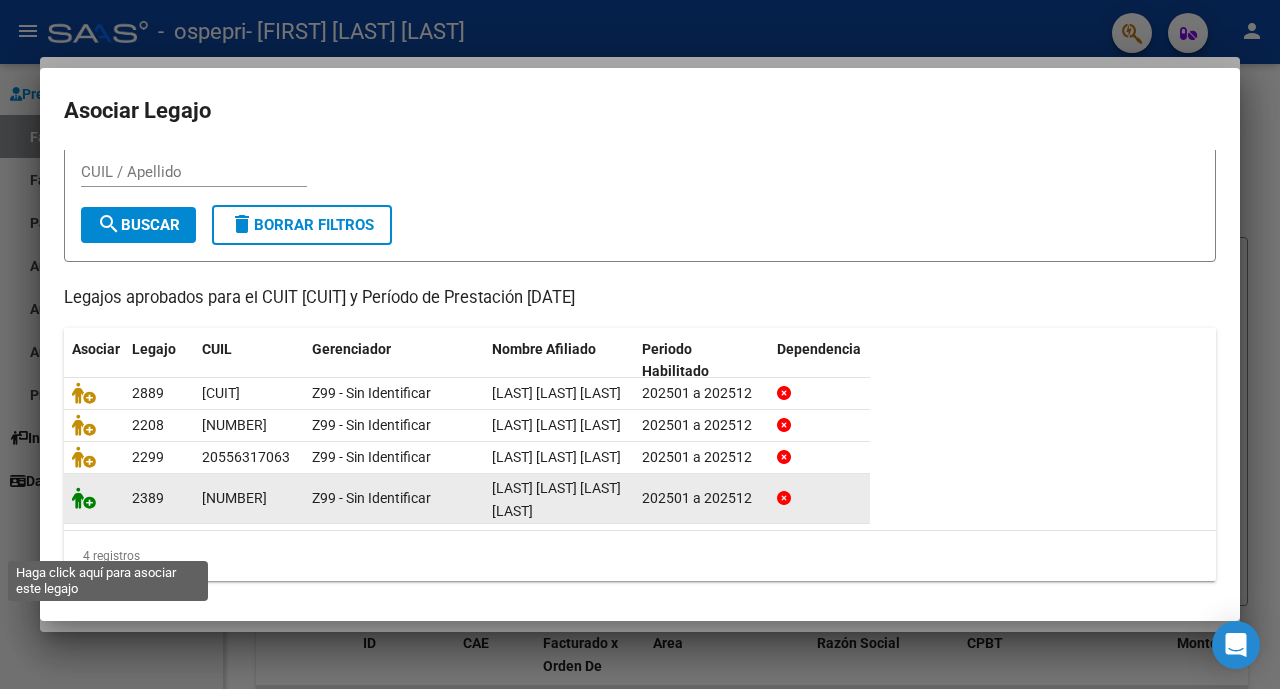 click 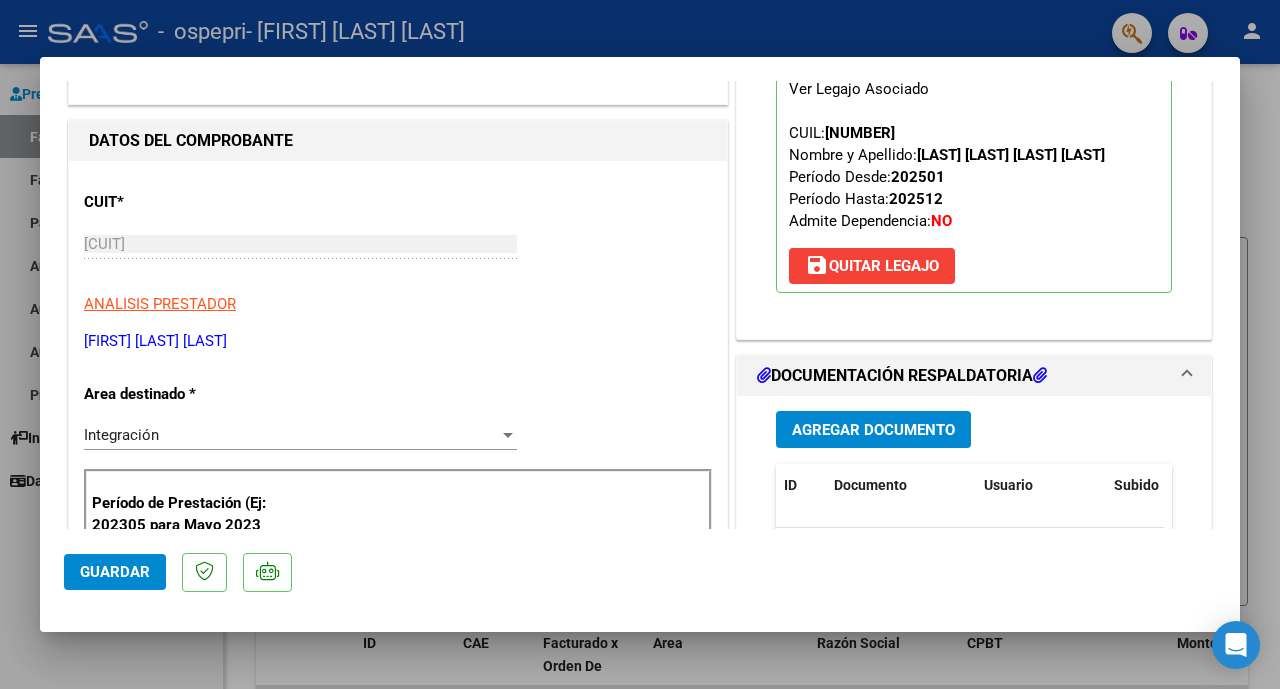 scroll, scrollTop: 336, scrollLeft: 0, axis: vertical 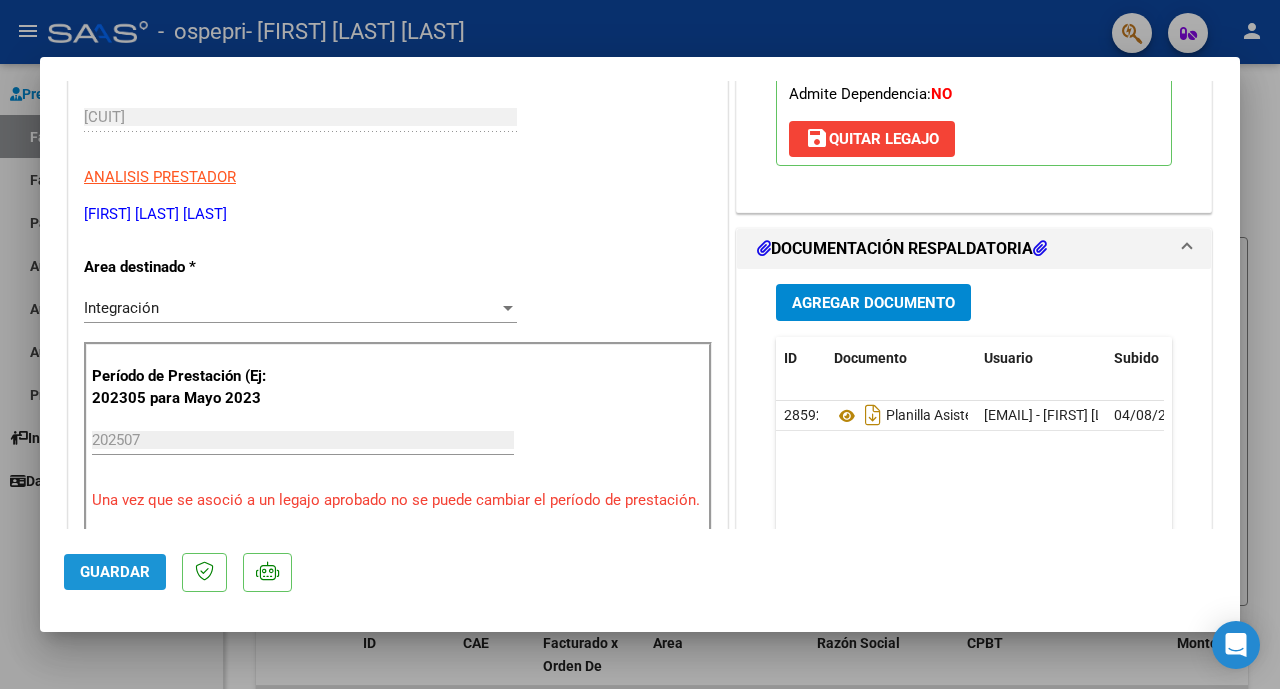 click on "Guardar" 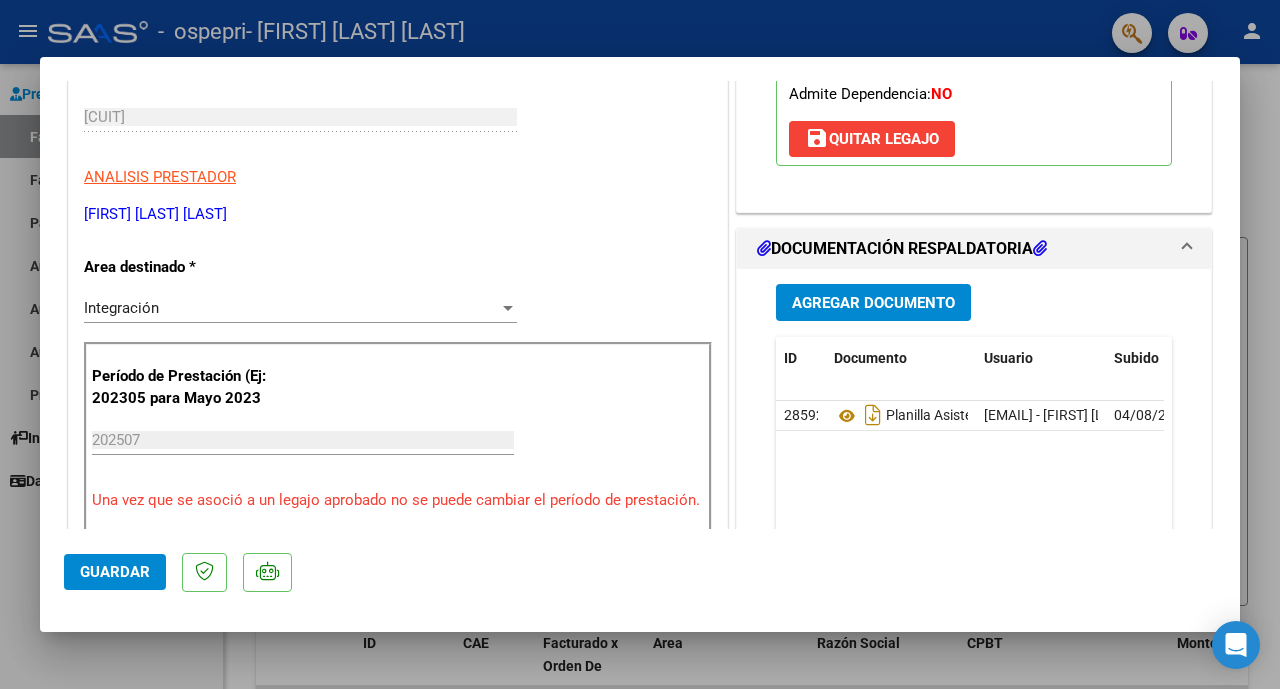 click at bounding box center [640, 344] 